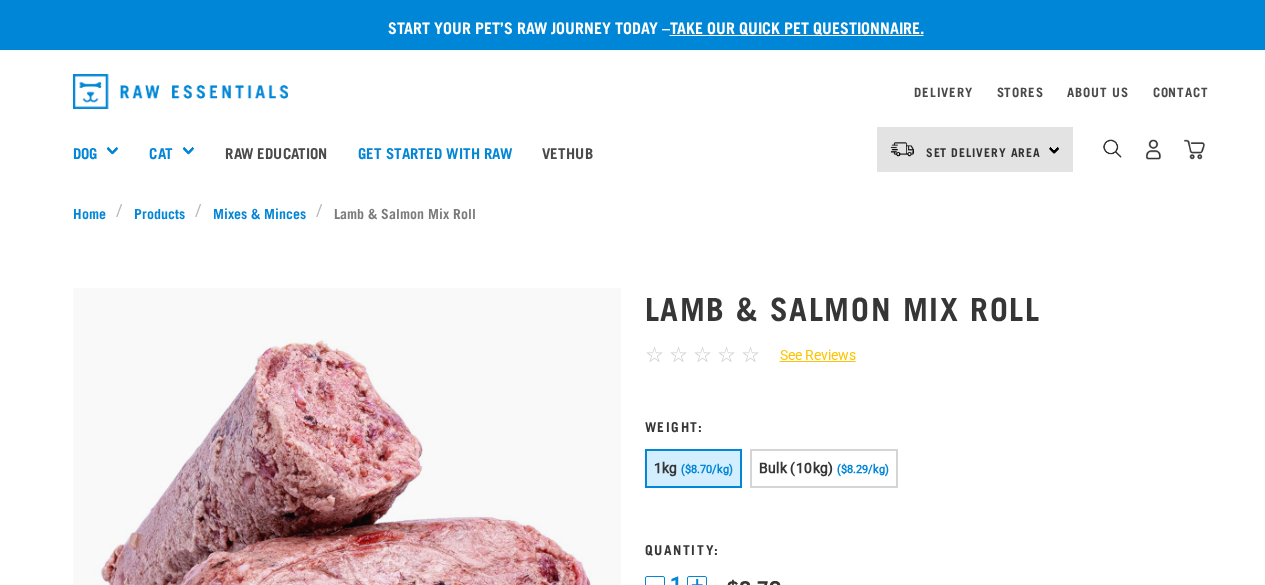 scroll, scrollTop: 0, scrollLeft: 0, axis: both 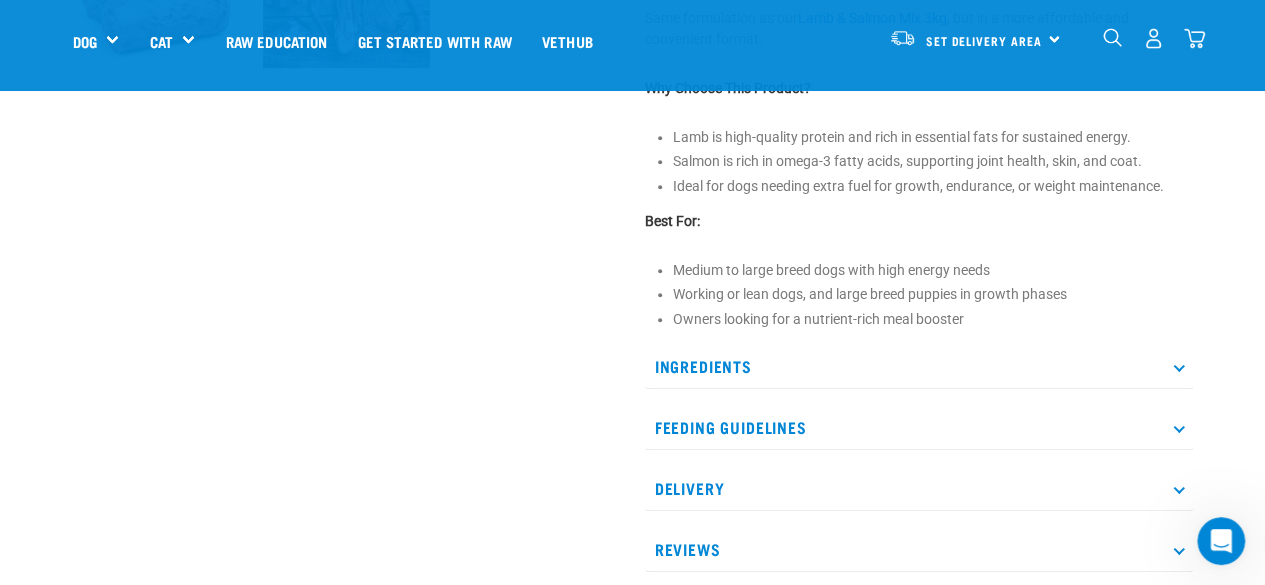 click at bounding box center (1178, 365) 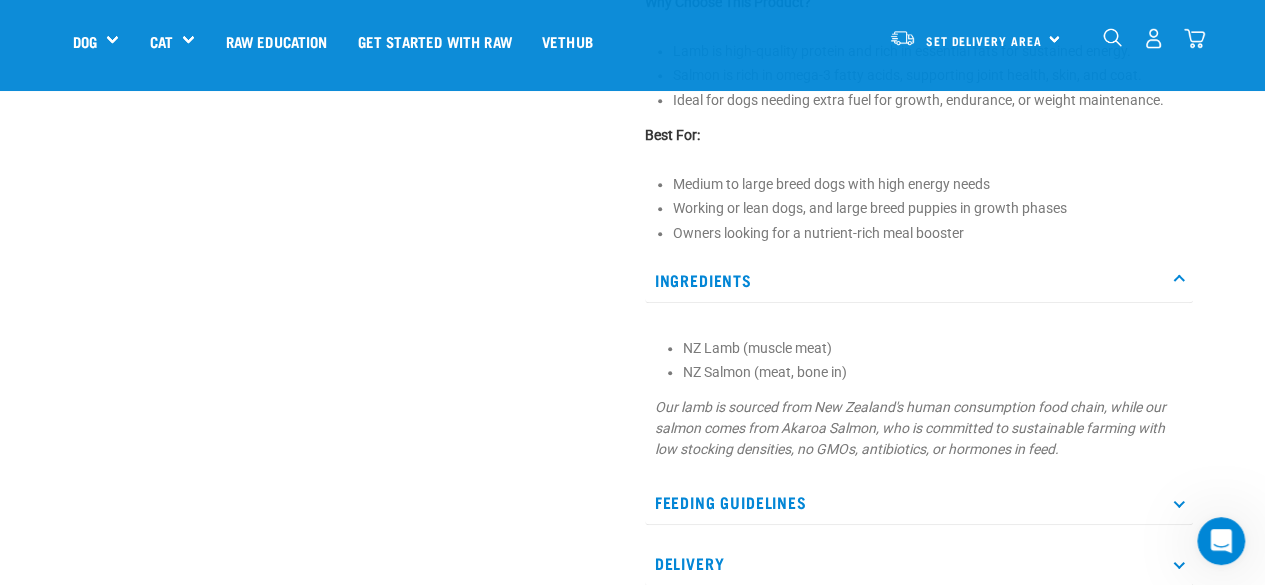 scroll, scrollTop: 1000, scrollLeft: 0, axis: vertical 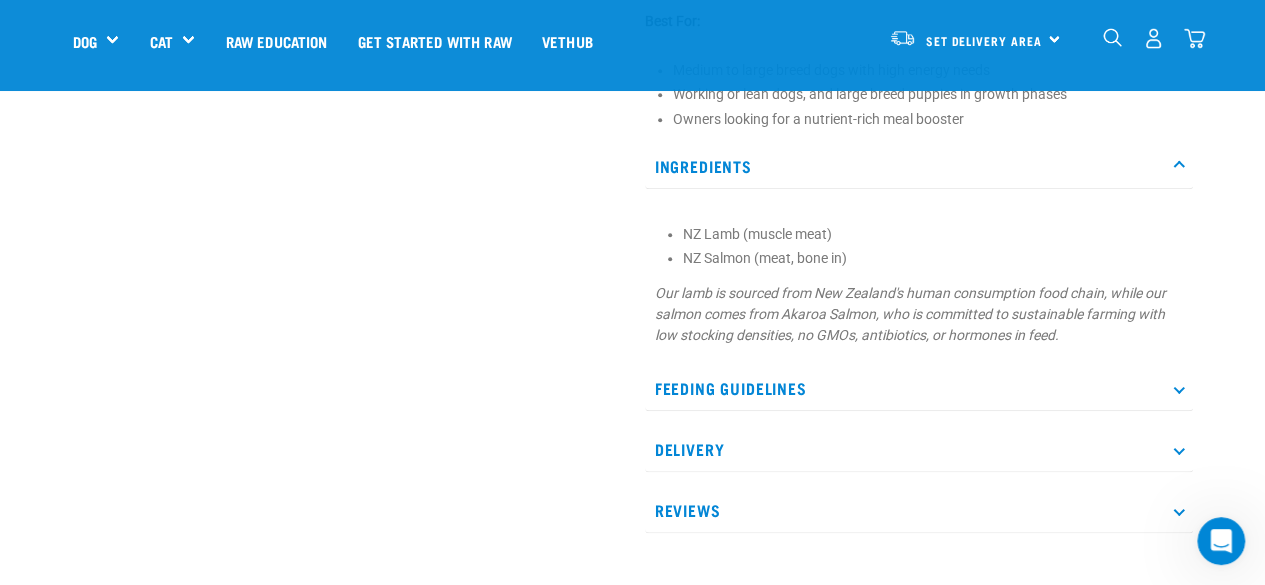 click at bounding box center [1178, 449] 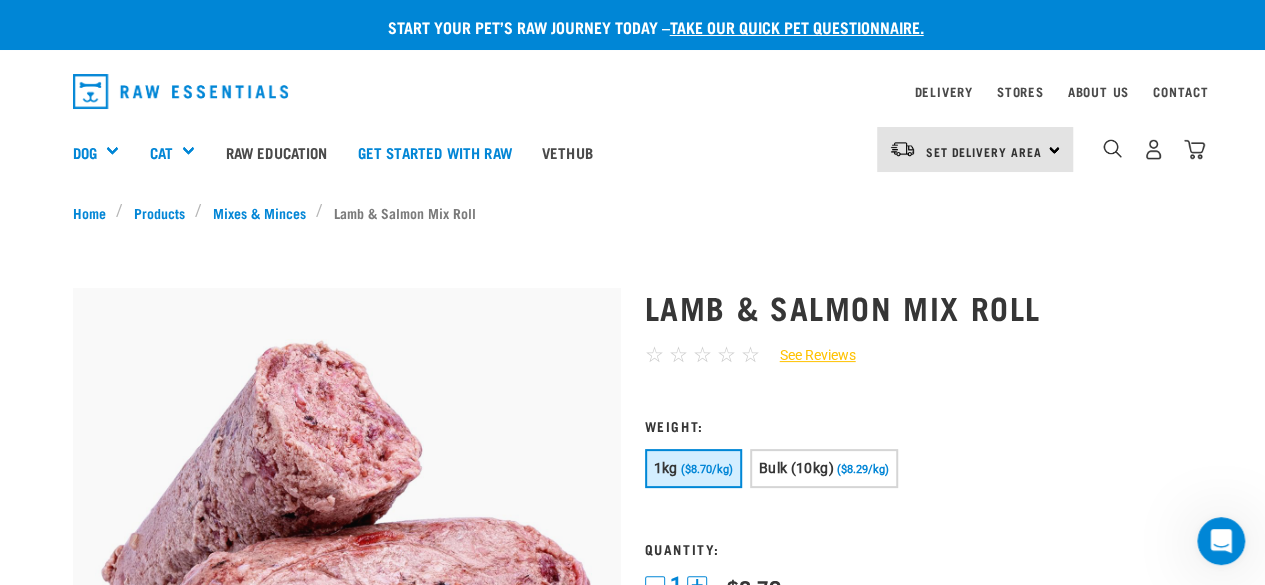 scroll, scrollTop: 100, scrollLeft: 0, axis: vertical 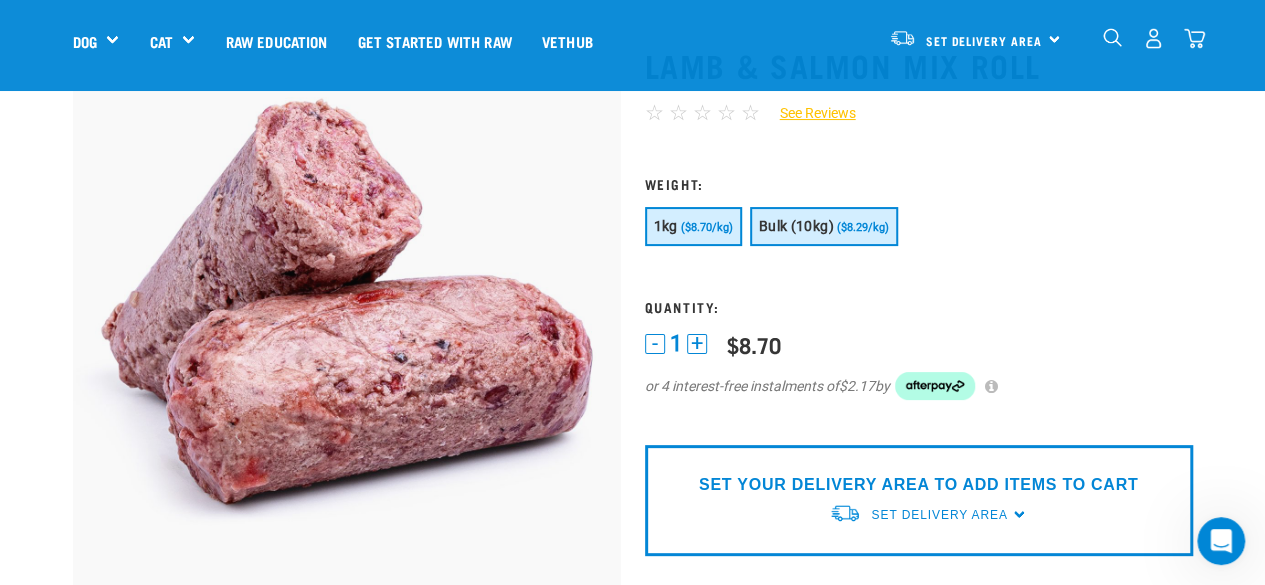 click on "($8.29/kg)" at bounding box center (863, 227) 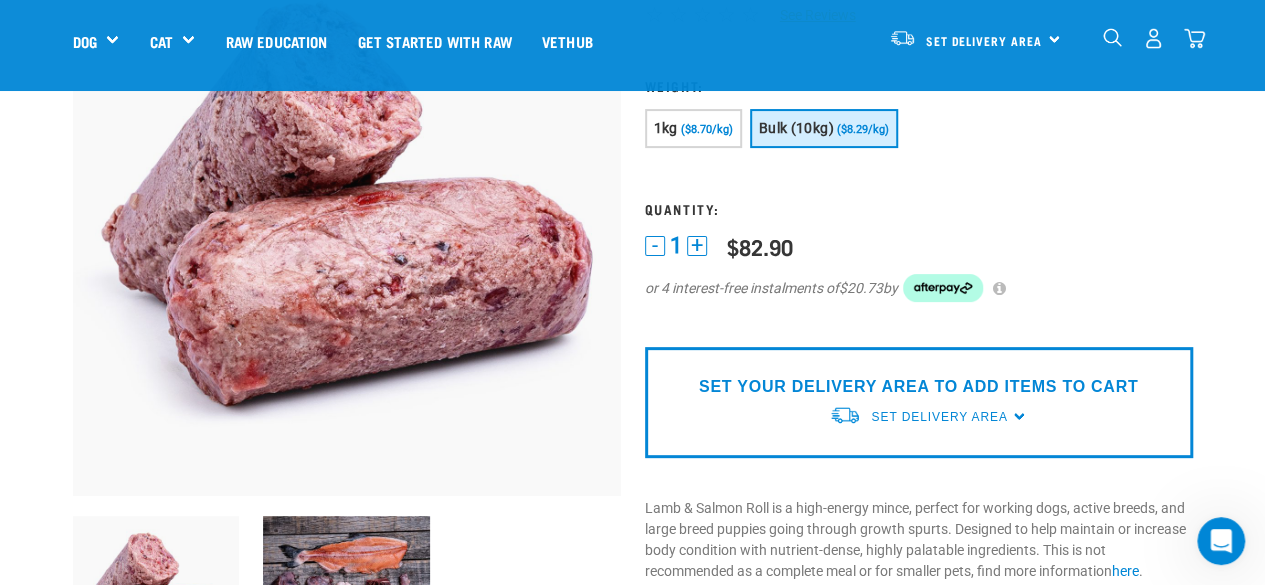 scroll, scrollTop: 200, scrollLeft: 0, axis: vertical 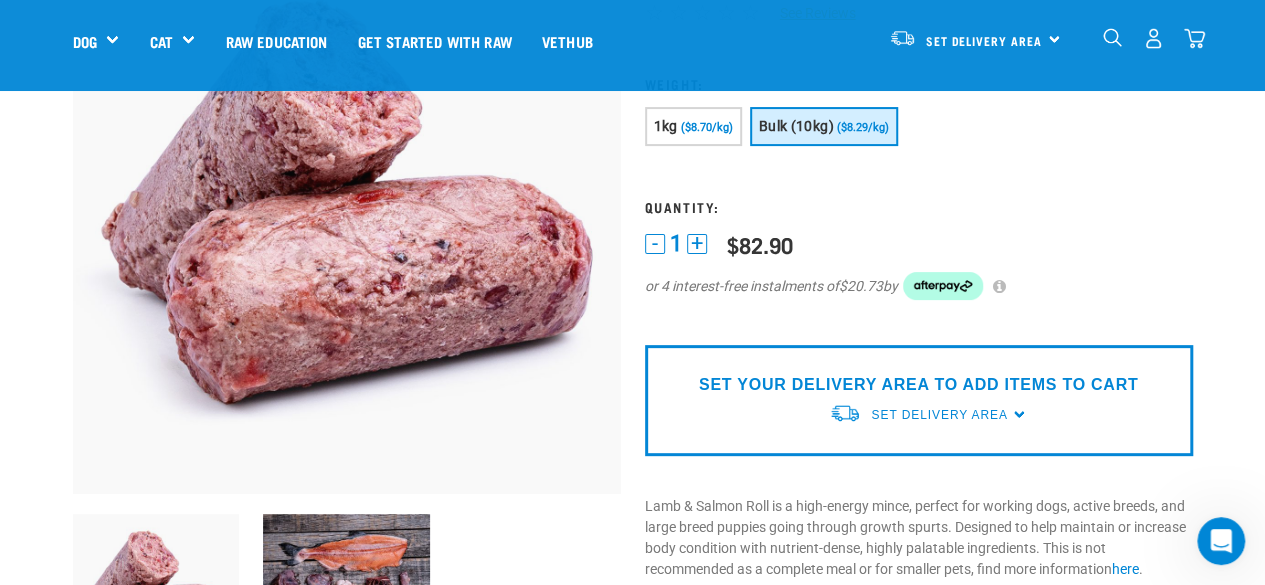 click on "+" at bounding box center (697, 244) 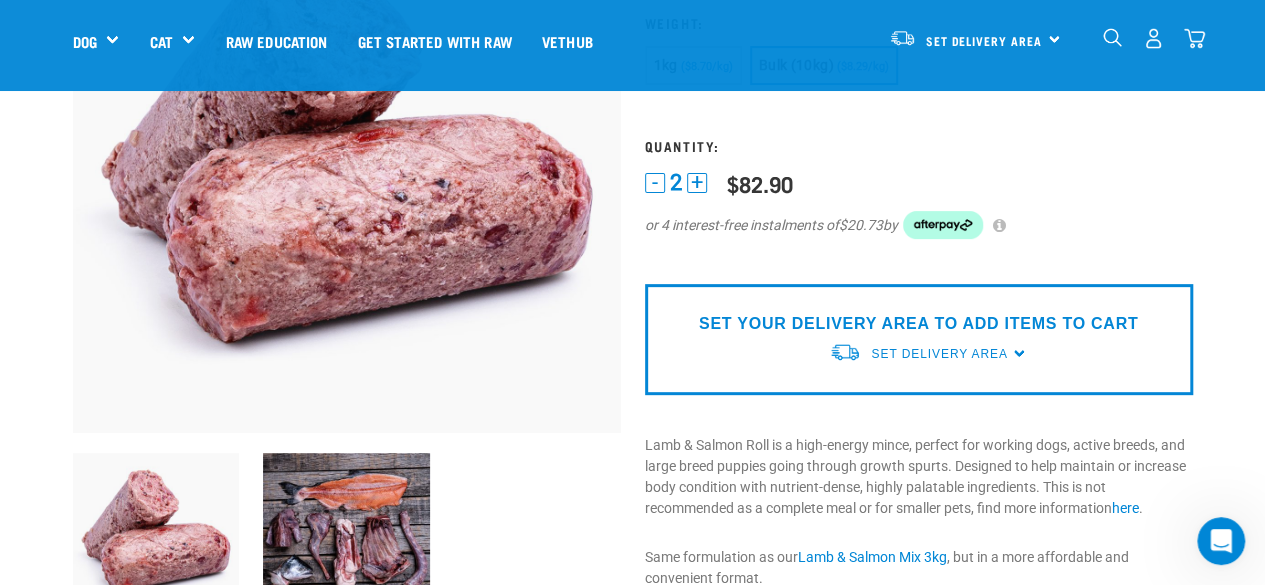 scroll, scrollTop: 300, scrollLeft: 0, axis: vertical 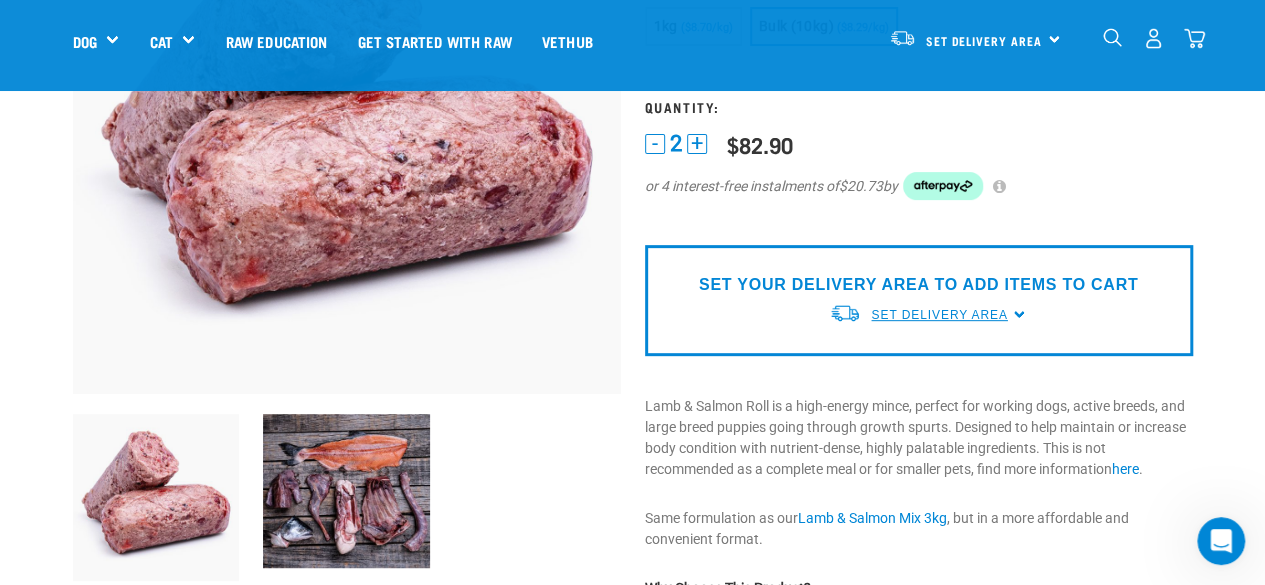 click on "Set Delivery Area" at bounding box center [939, 315] 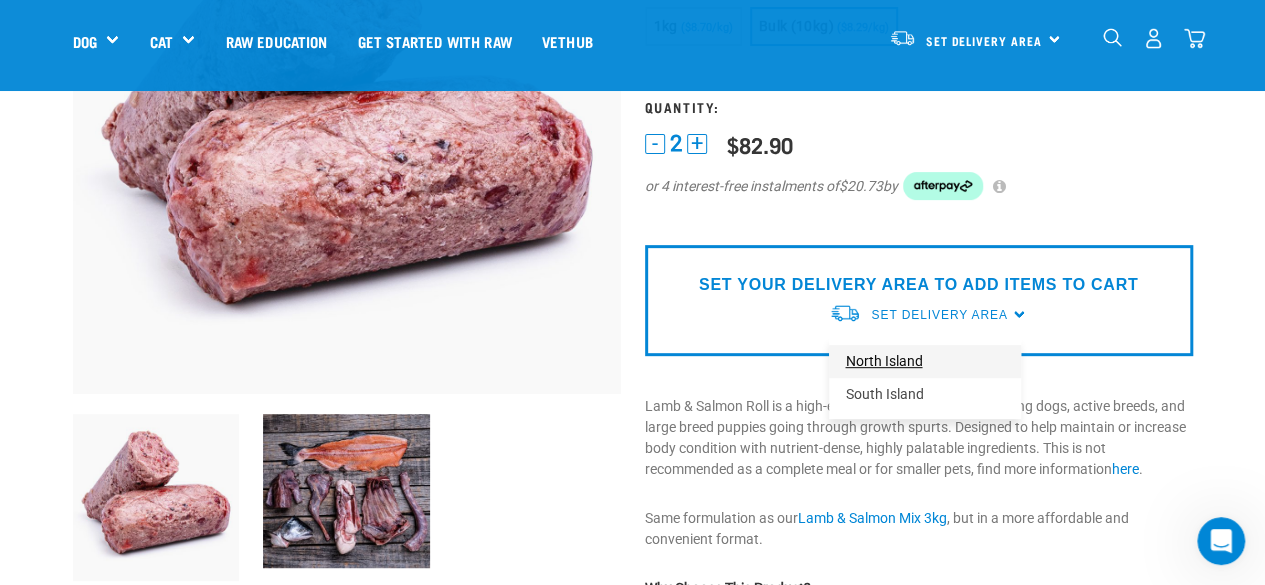 click on "North Island" at bounding box center (925, 361) 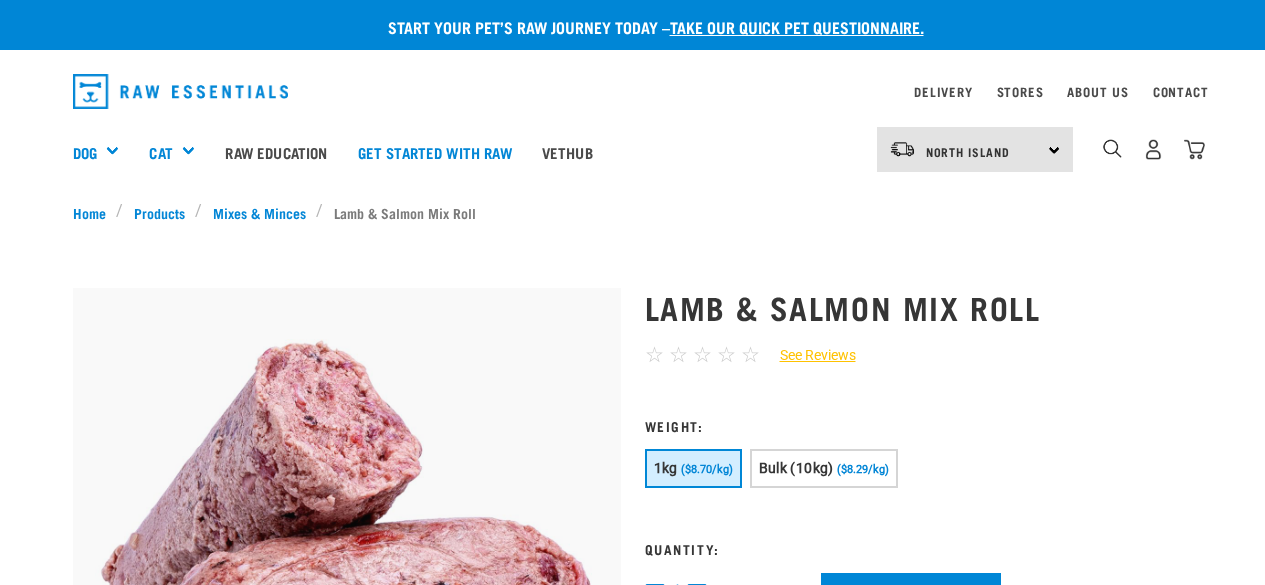 scroll, scrollTop: 442, scrollLeft: 0, axis: vertical 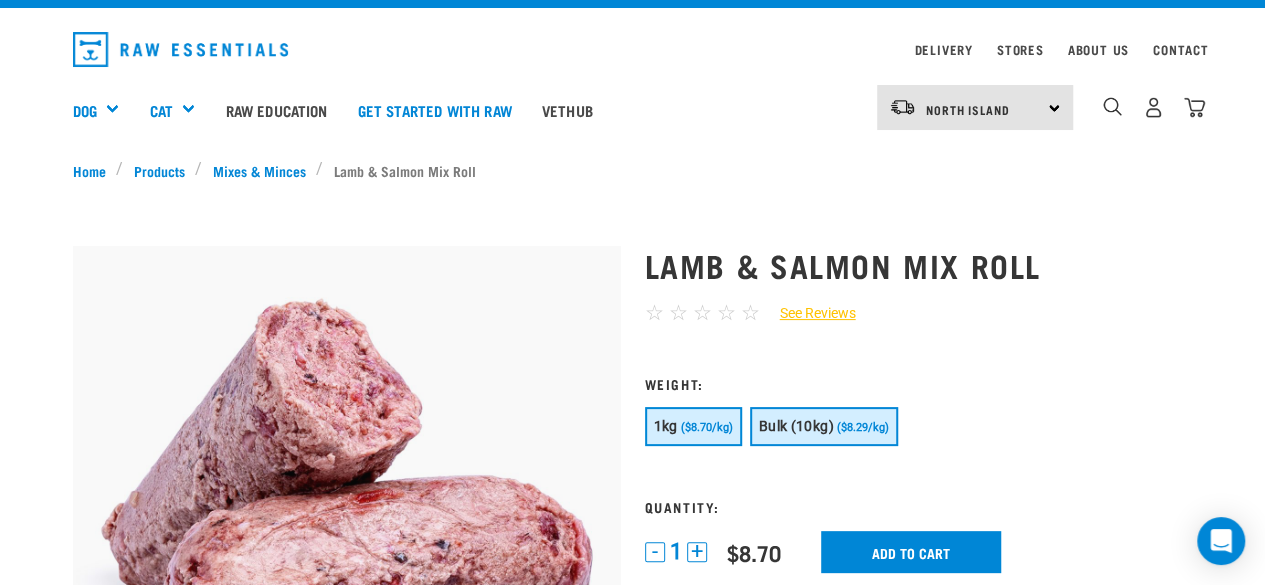 click on "($8.29/kg)" at bounding box center [863, 427] 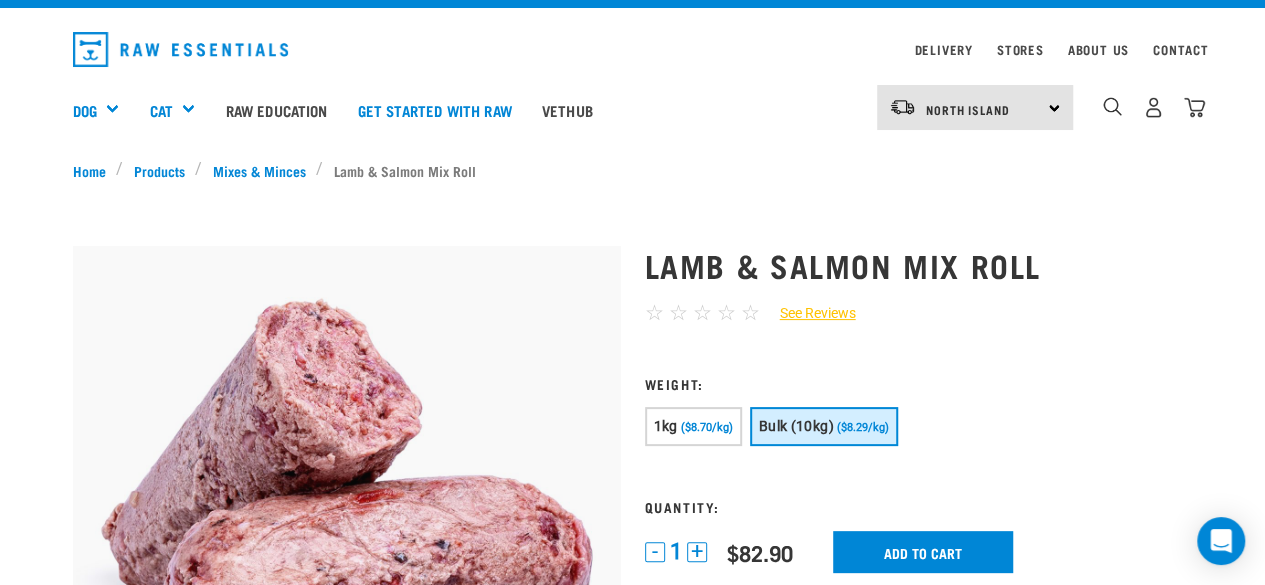 click on "+" at bounding box center [697, 552] 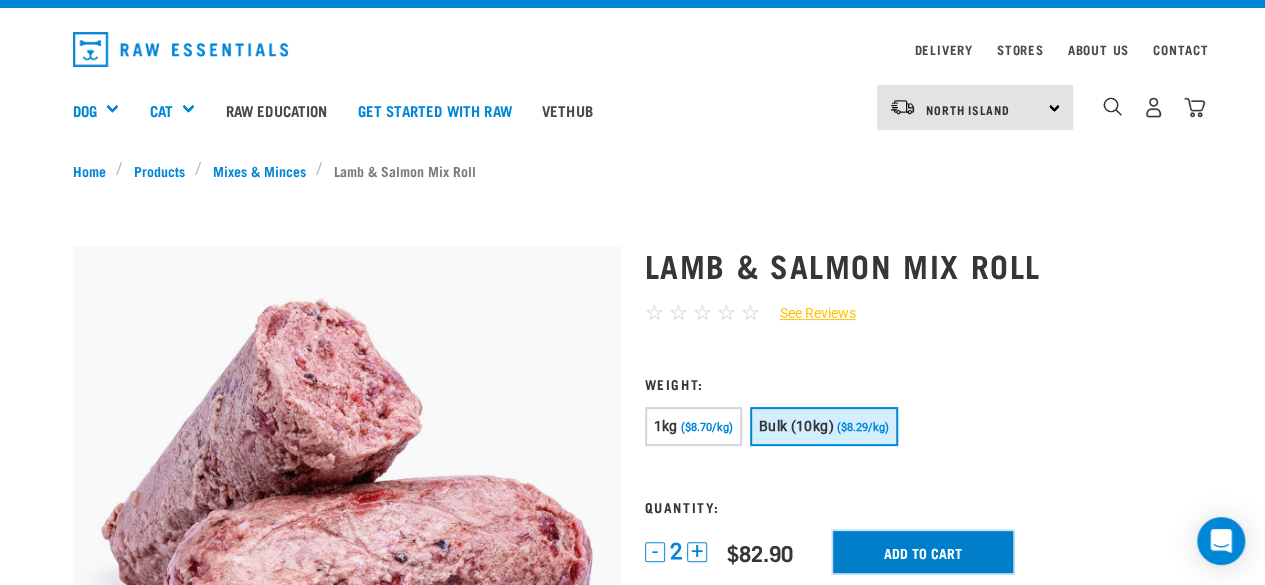 click on "Add to cart" at bounding box center [923, 552] 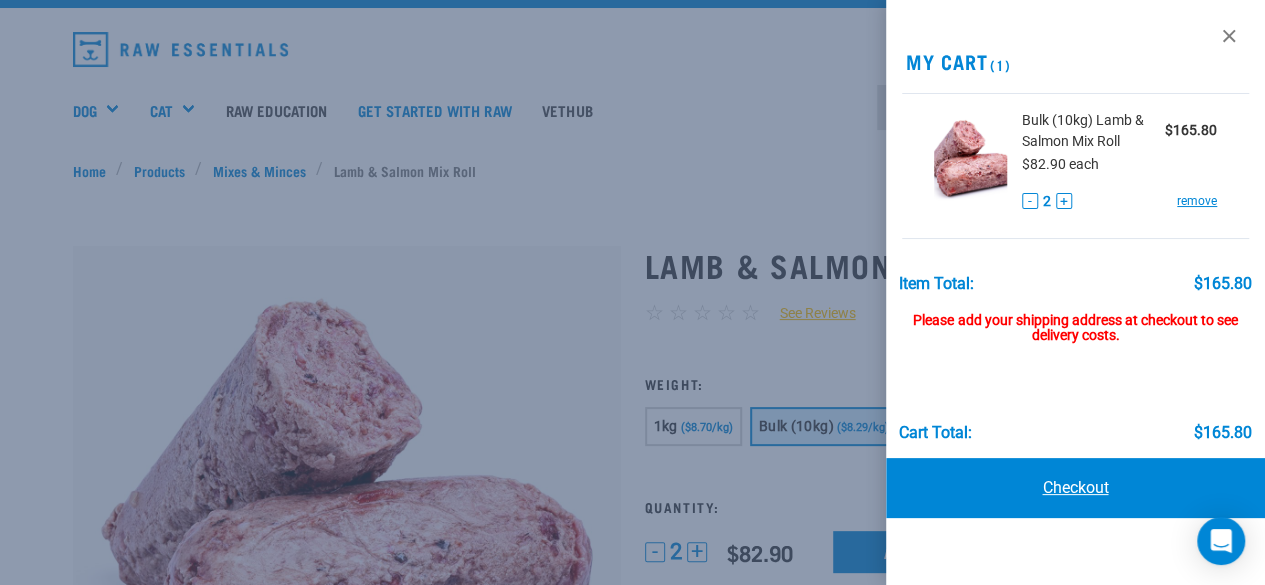 click on "Checkout" at bounding box center (1076, 488) 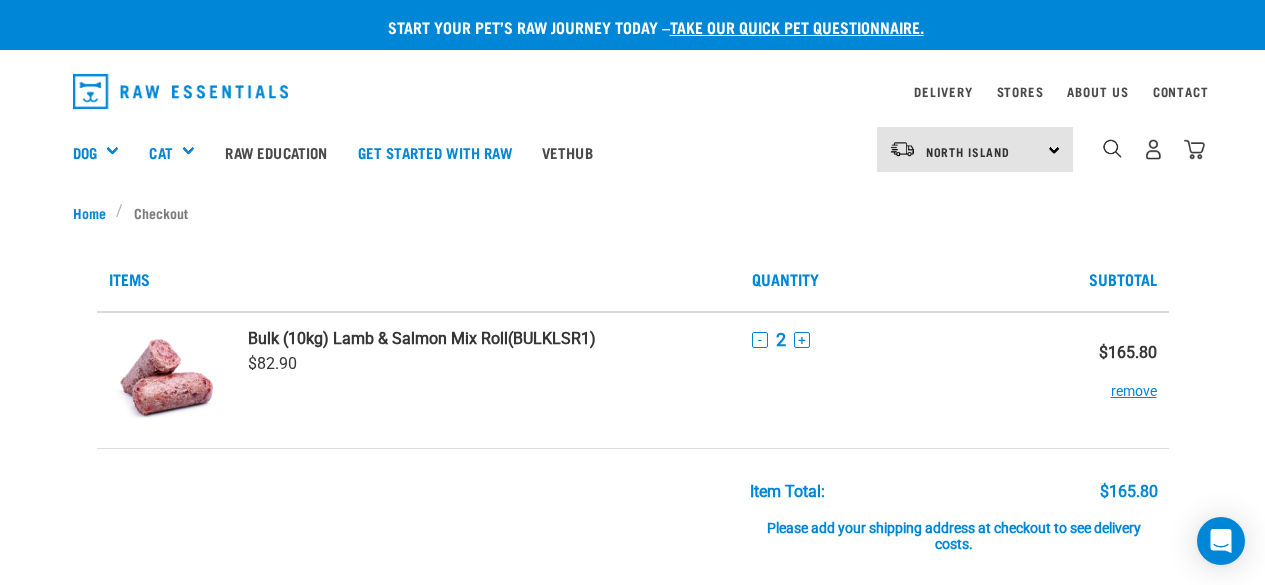 scroll, scrollTop: 0, scrollLeft: 0, axis: both 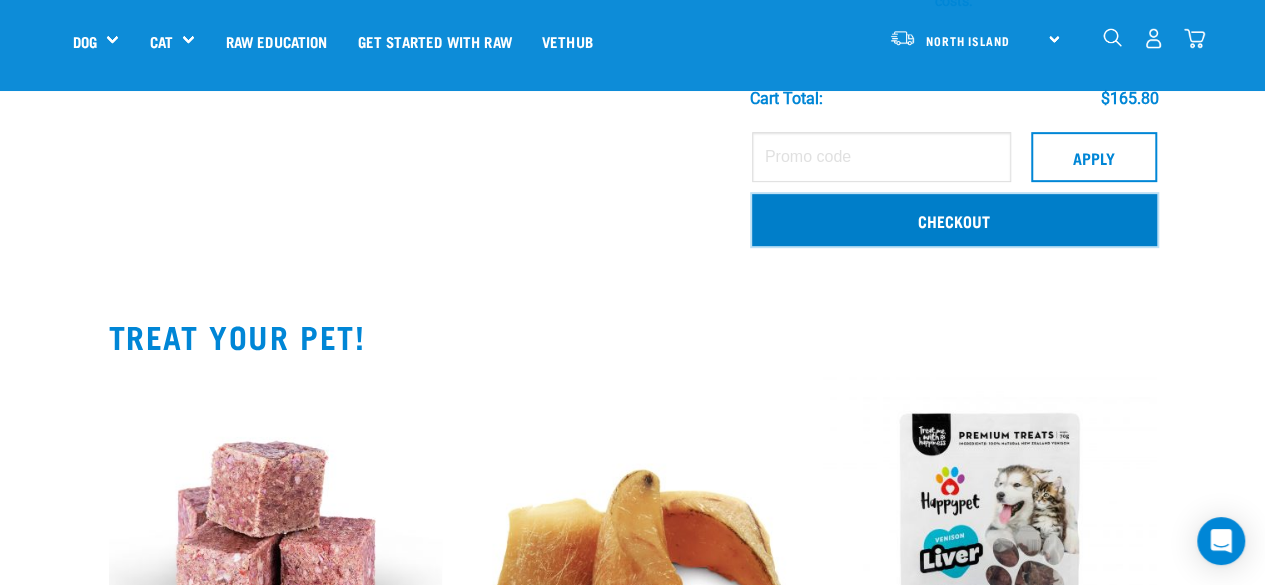 click on "Checkout" at bounding box center (954, 220) 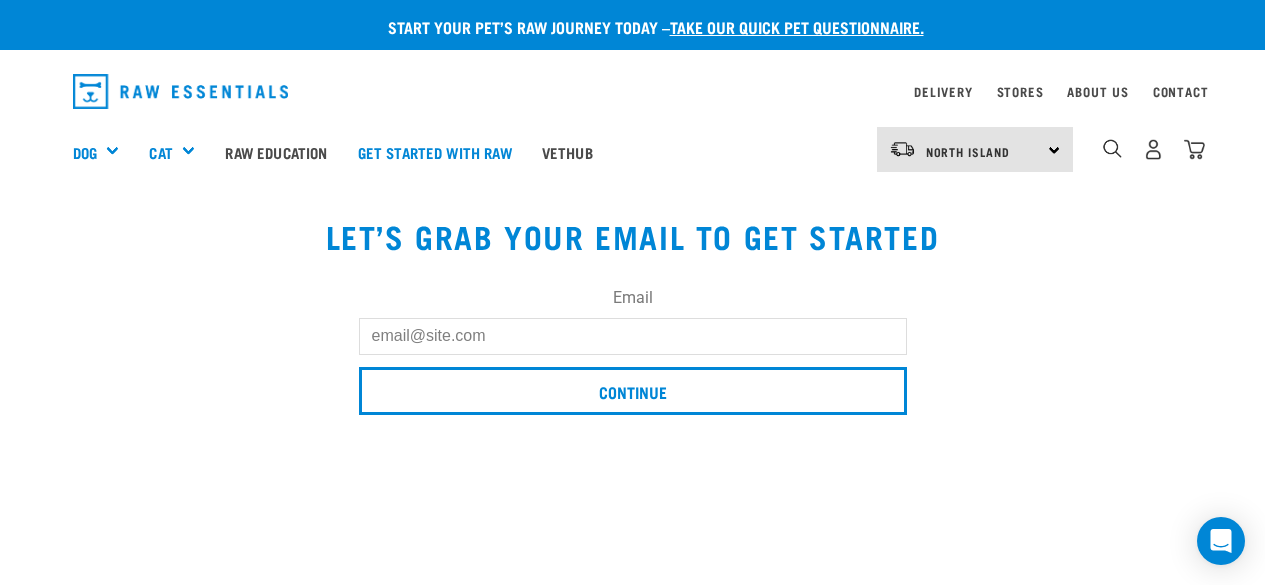 scroll, scrollTop: 0, scrollLeft: 0, axis: both 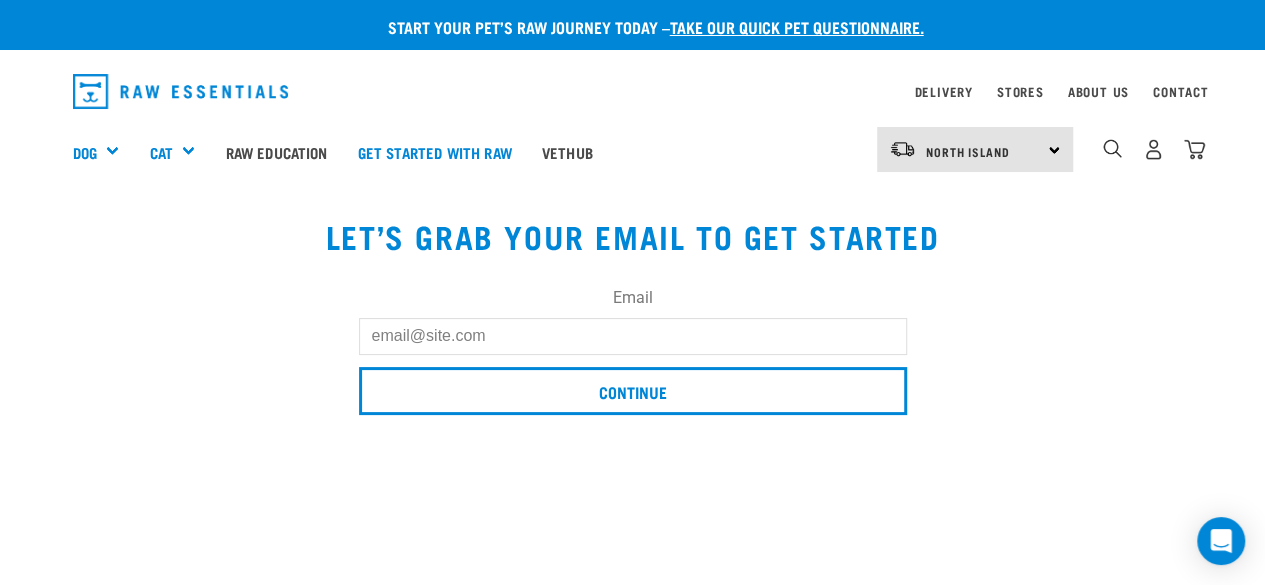 click on "Email" at bounding box center (633, 336) 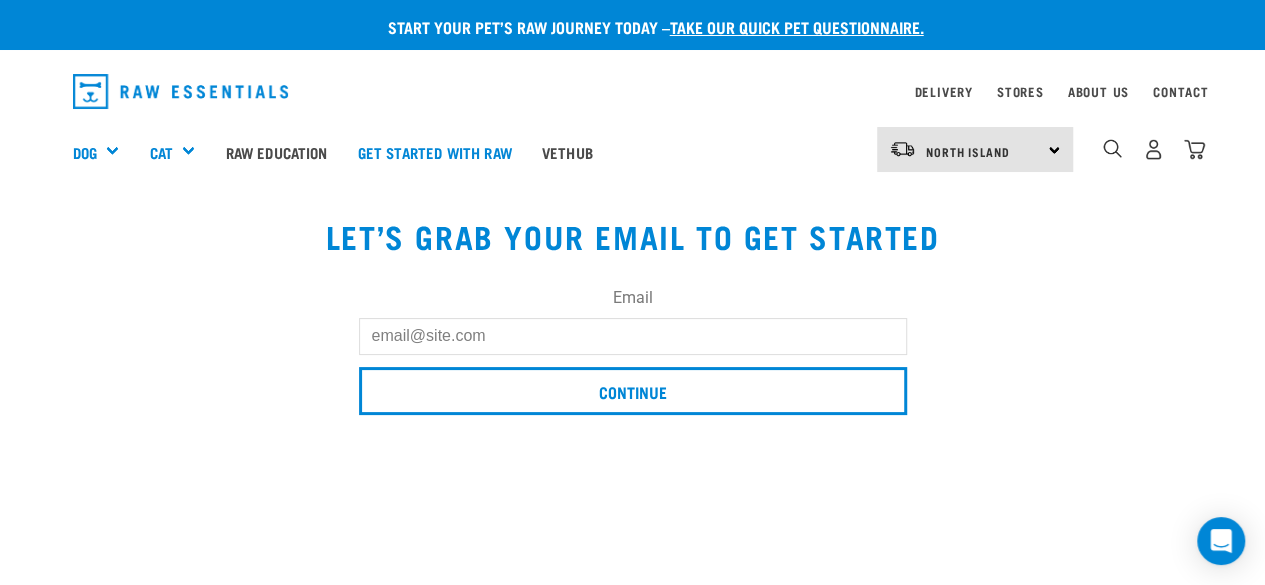 type on "deblmolloy@gmail.com" 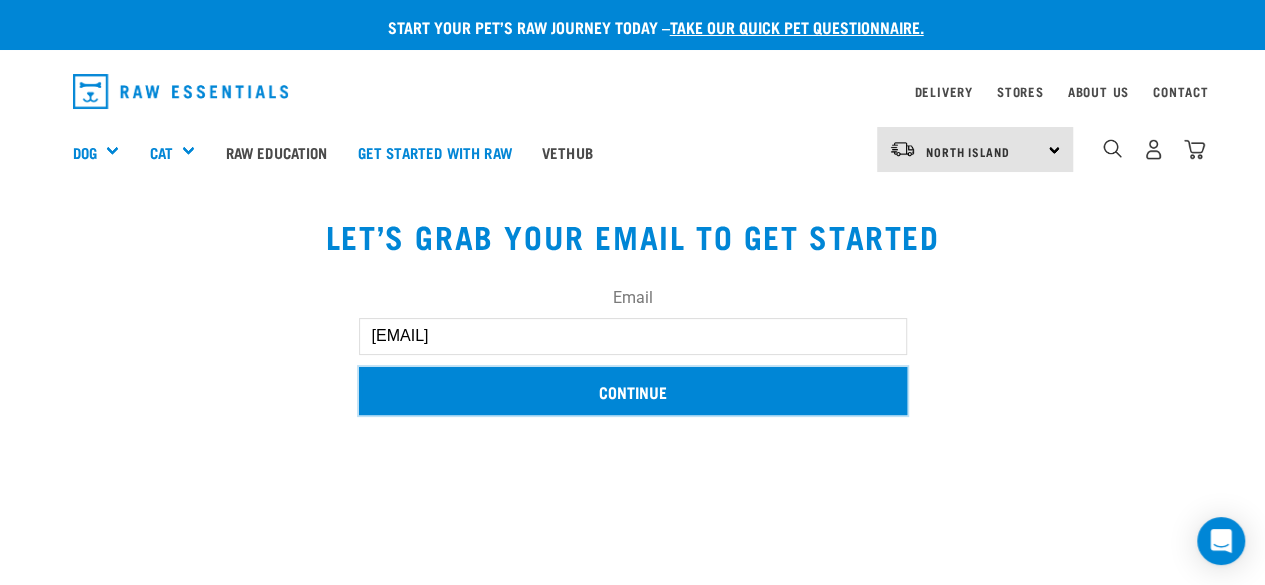 click on "Continue" at bounding box center [633, 391] 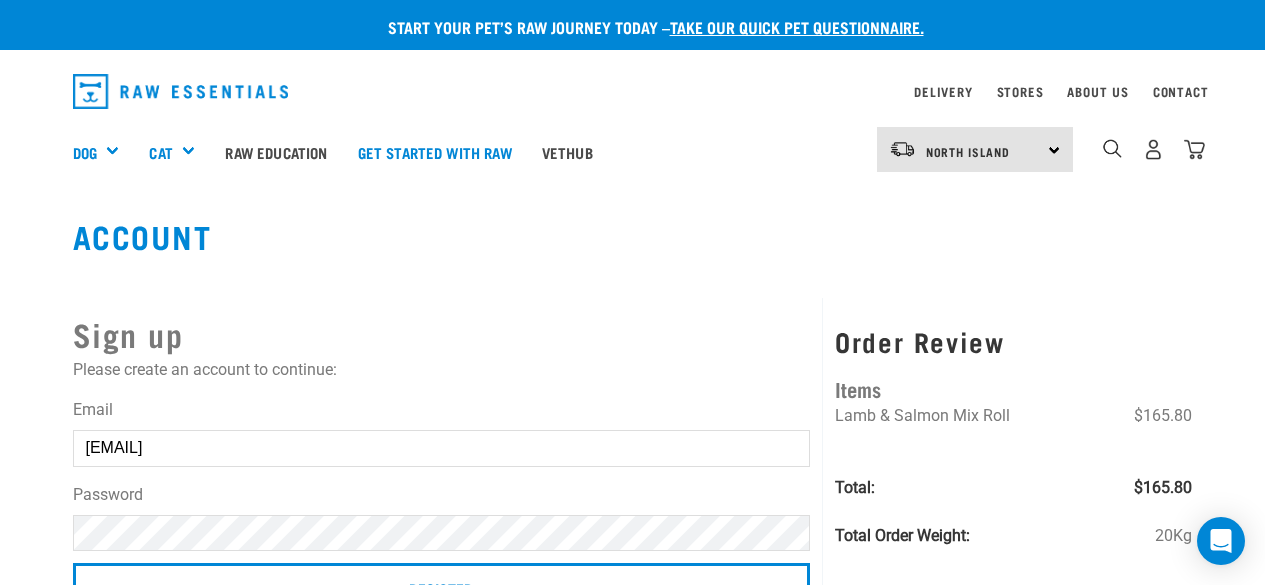 scroll, scrollTop: 0, scrollLeft: 0, axis: both 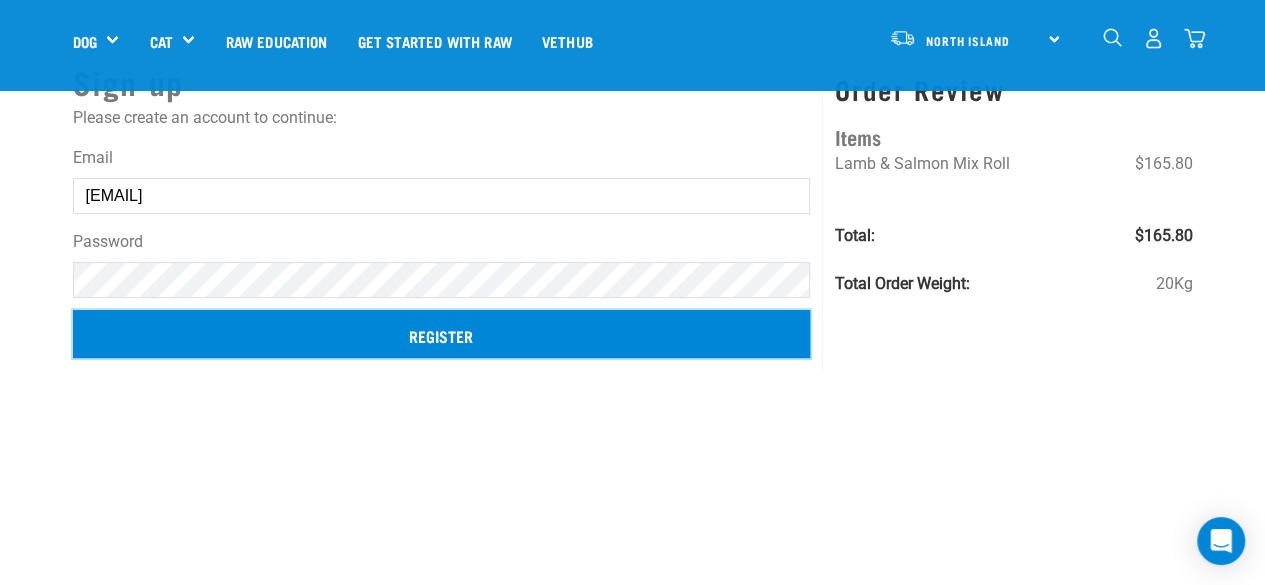 click on "Register" at bounding box center (442, 334) 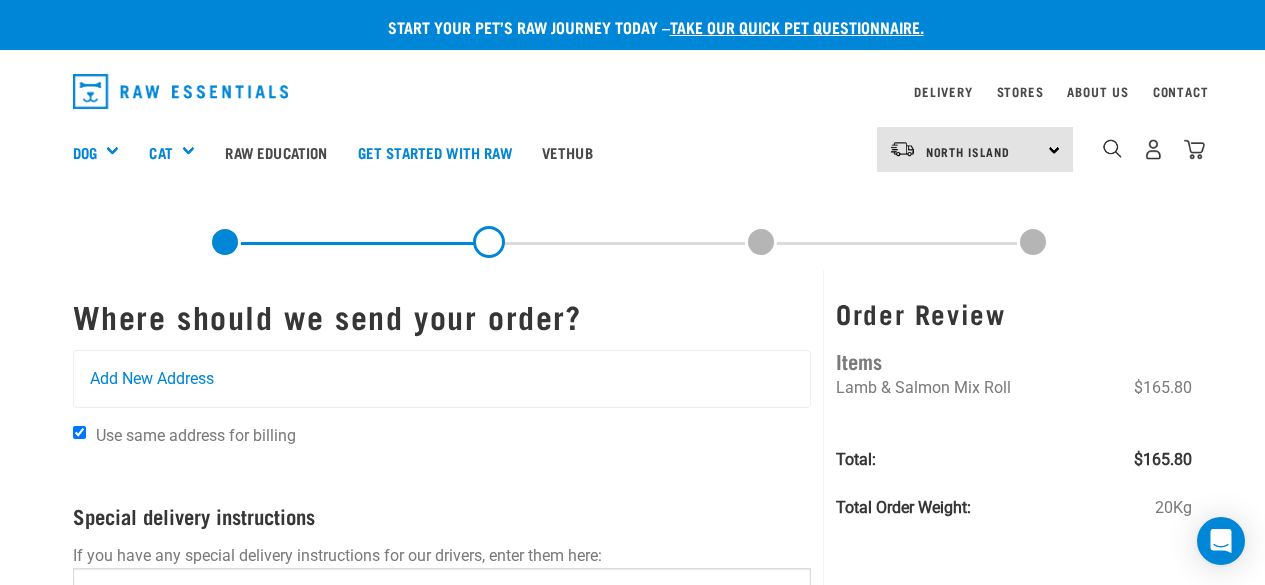 scroll, scrollTop: 0, scrollLeft: 0, axis: both 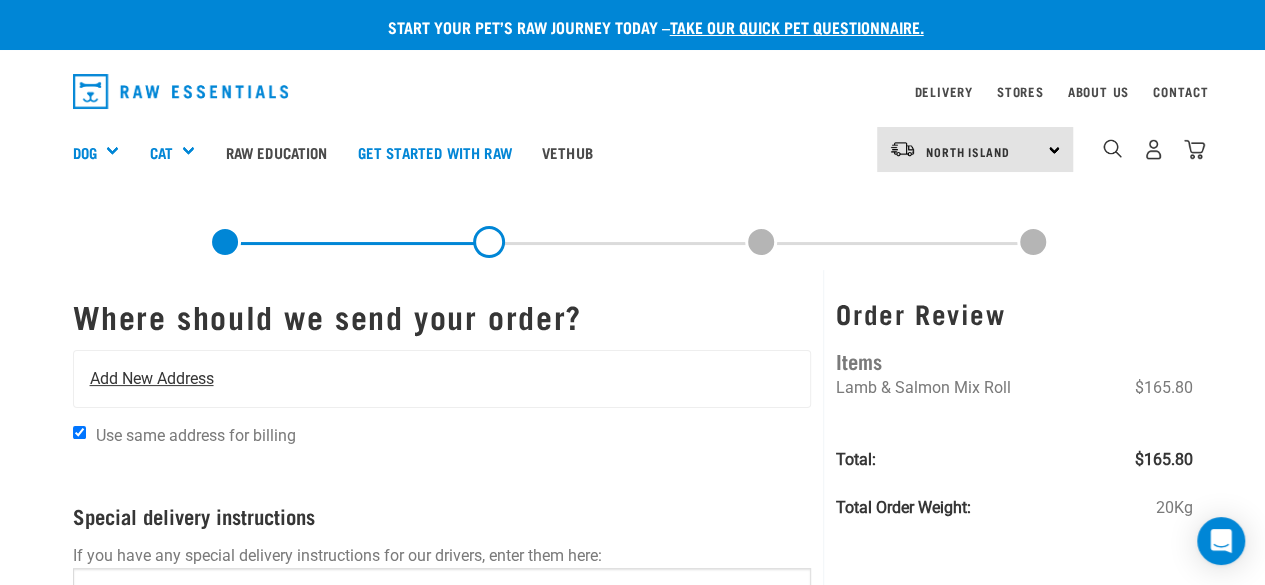 click on "Add New Address" at bounding box center (152, 379) 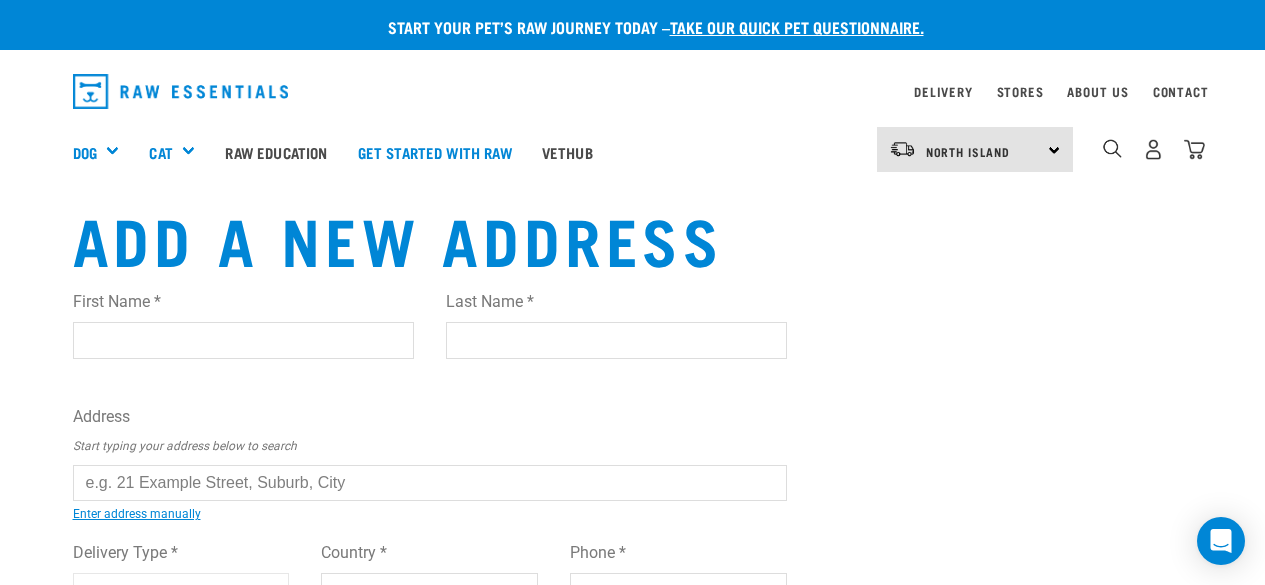 scroll, scrollTop: 0, scrollLeft: 0, axis: both 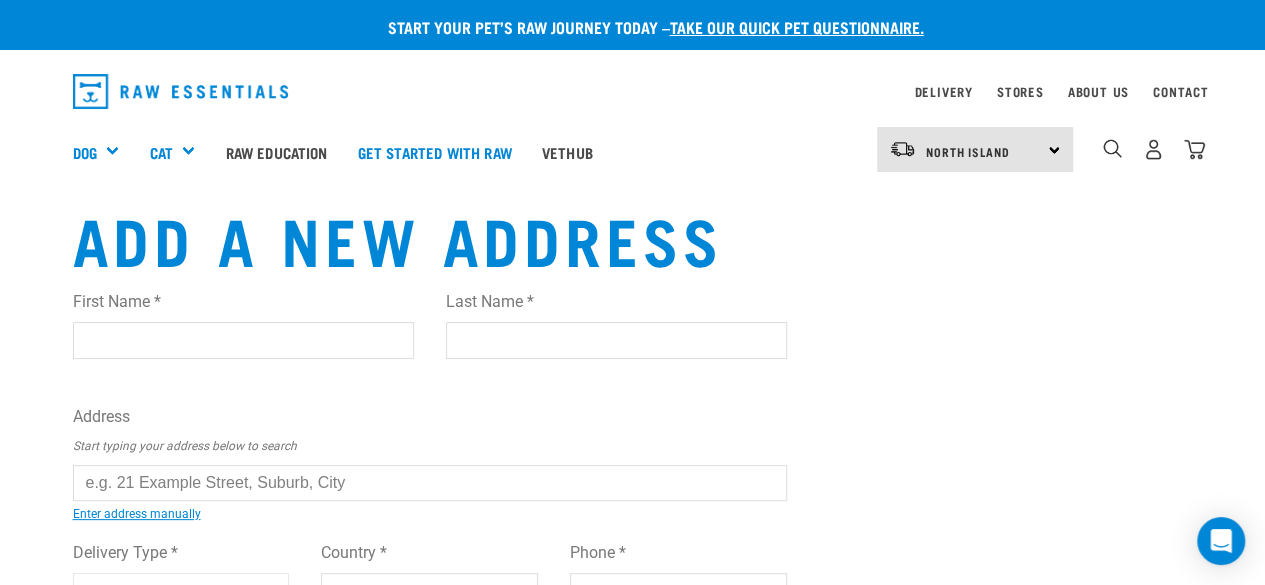 click on "First Name *" at bounding box center (243, 340) 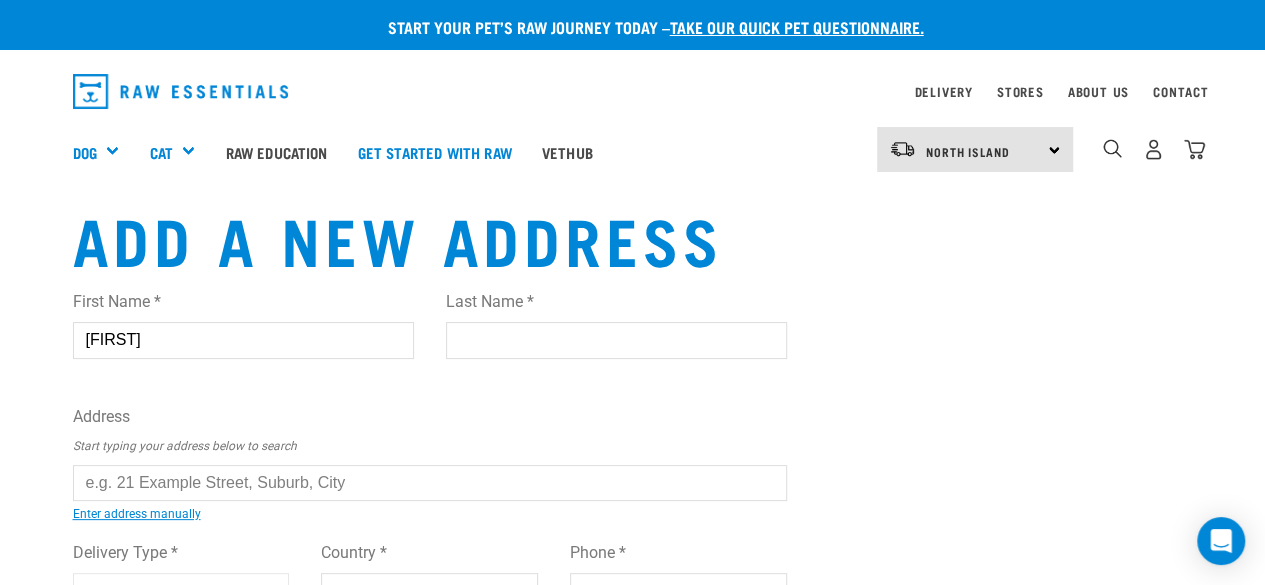 type on "Deb" 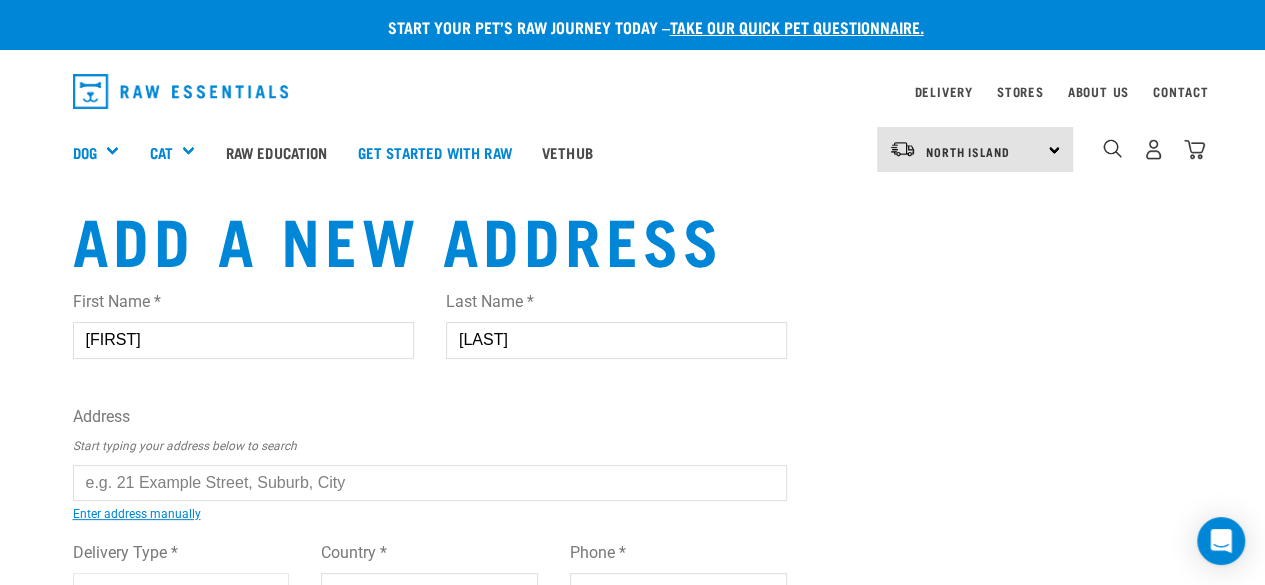 type on "Molloy" 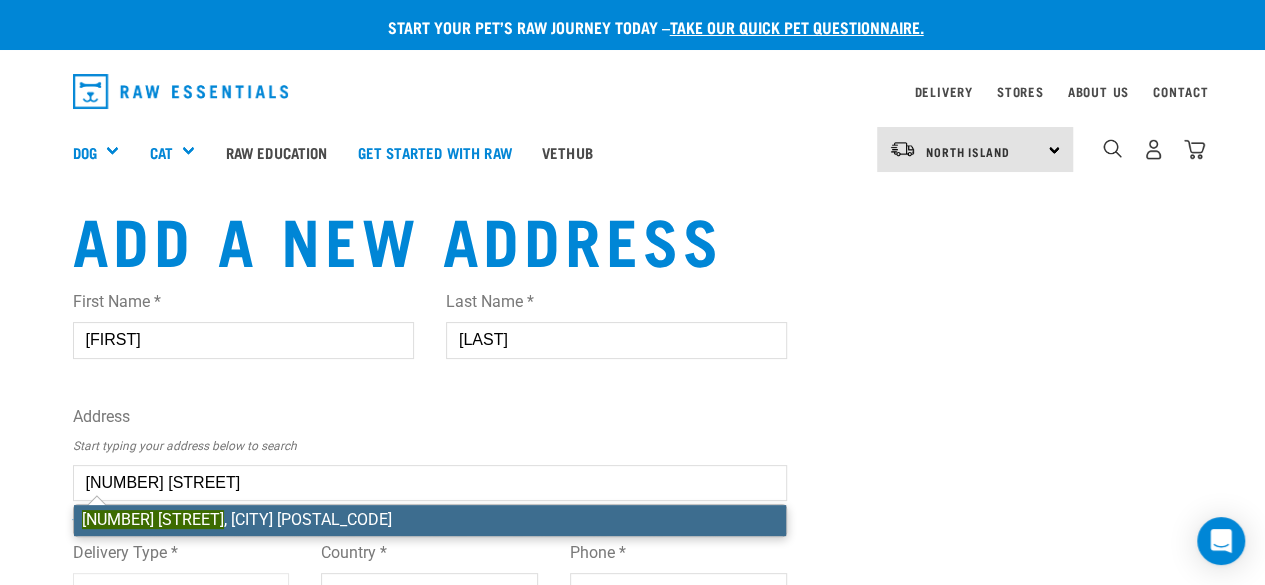 type on "2555325" 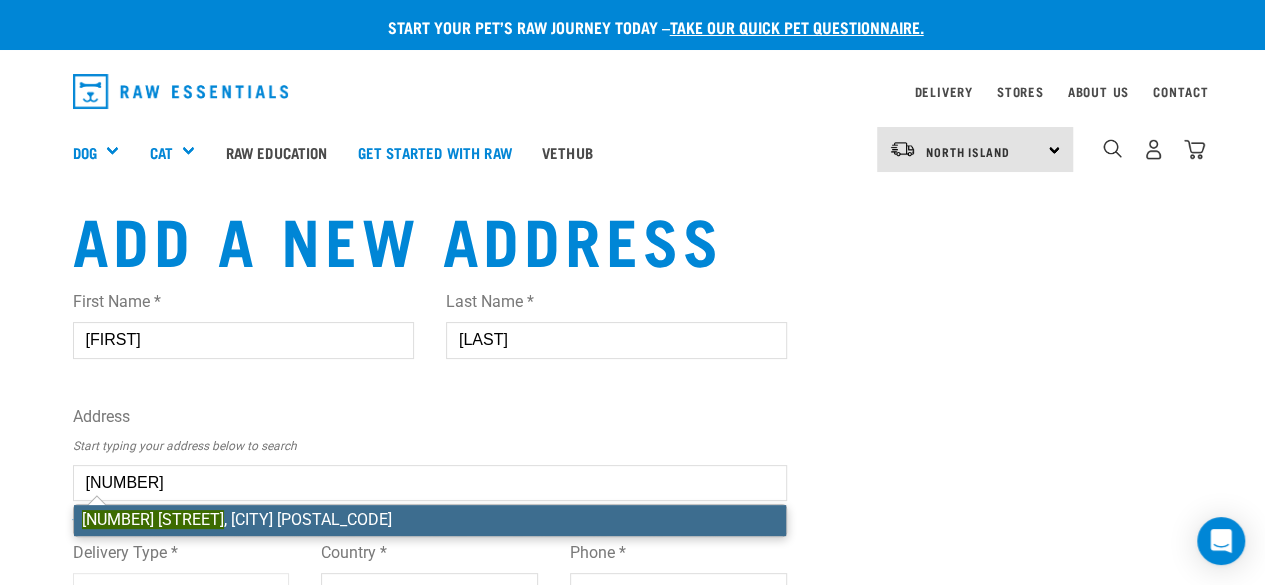 click on "First Name *
Deb
Last Name *
Molloy
Address
Start typing your address below to search
2555325 2 Sanderson Place , Havelock North 4130 2 Sanderson Place, Havelock North 4130
Enter address manually
Address 1 *
Address 2
Suburb
City *" at bounding box center (430, 469) 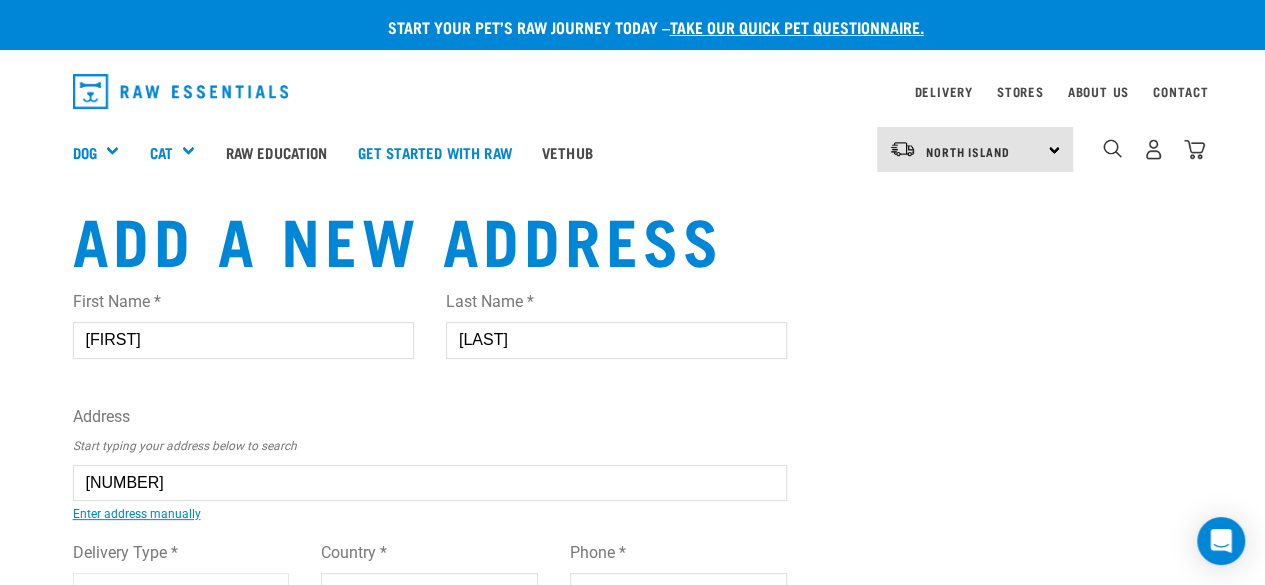 type 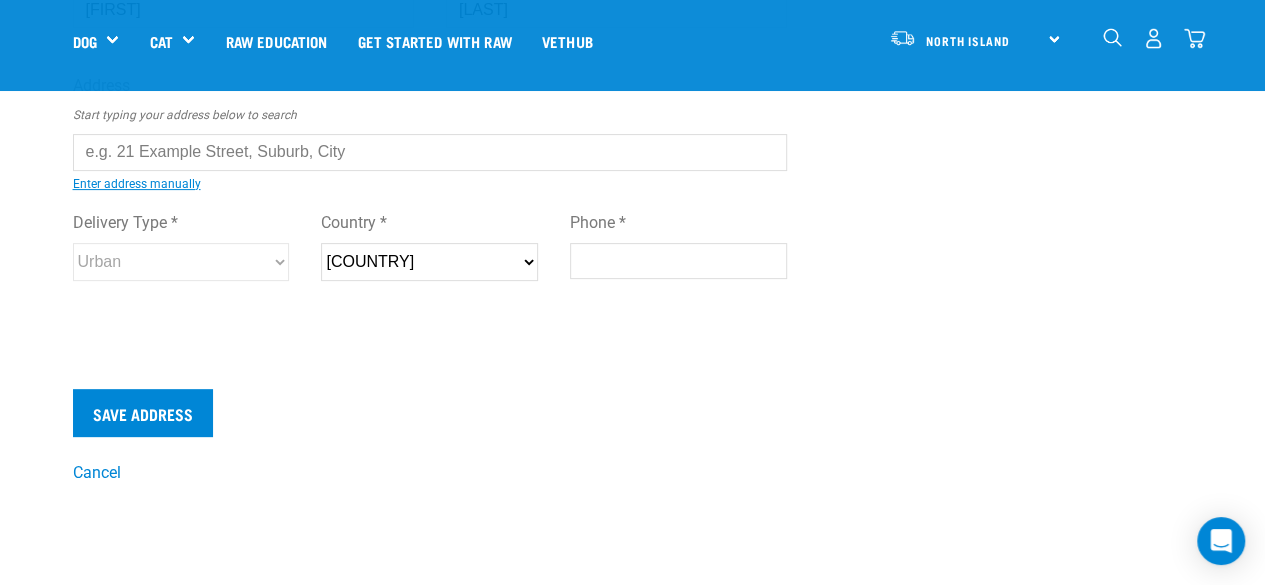 scroll, scrollTop: 200, scrollLeft: 0, axis: vertical 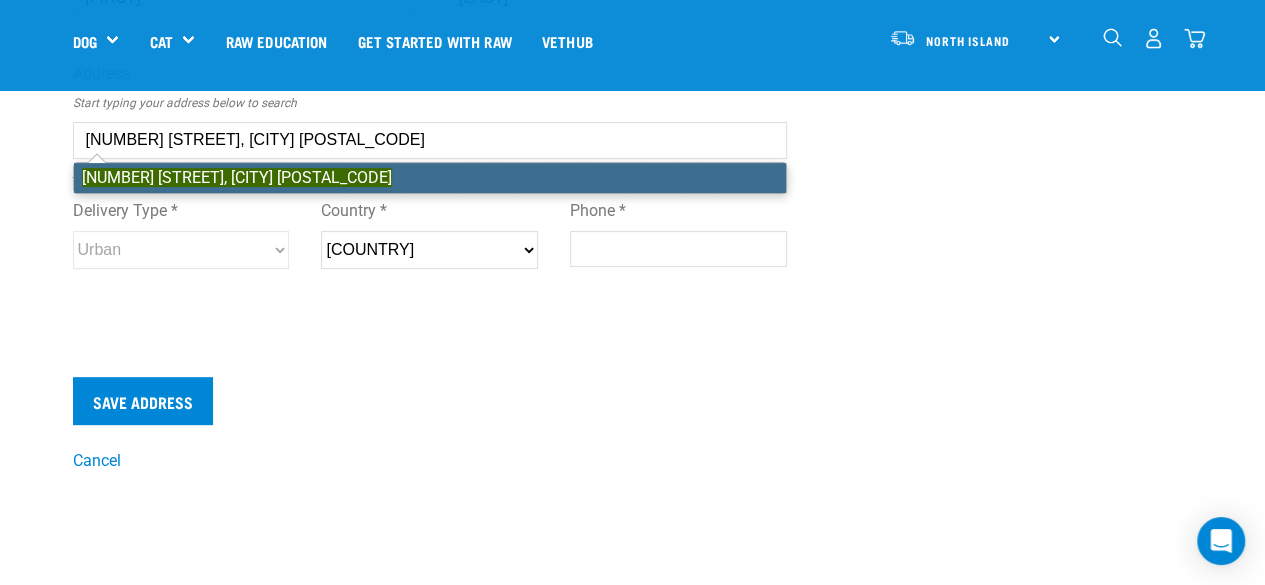 type on "2555325" 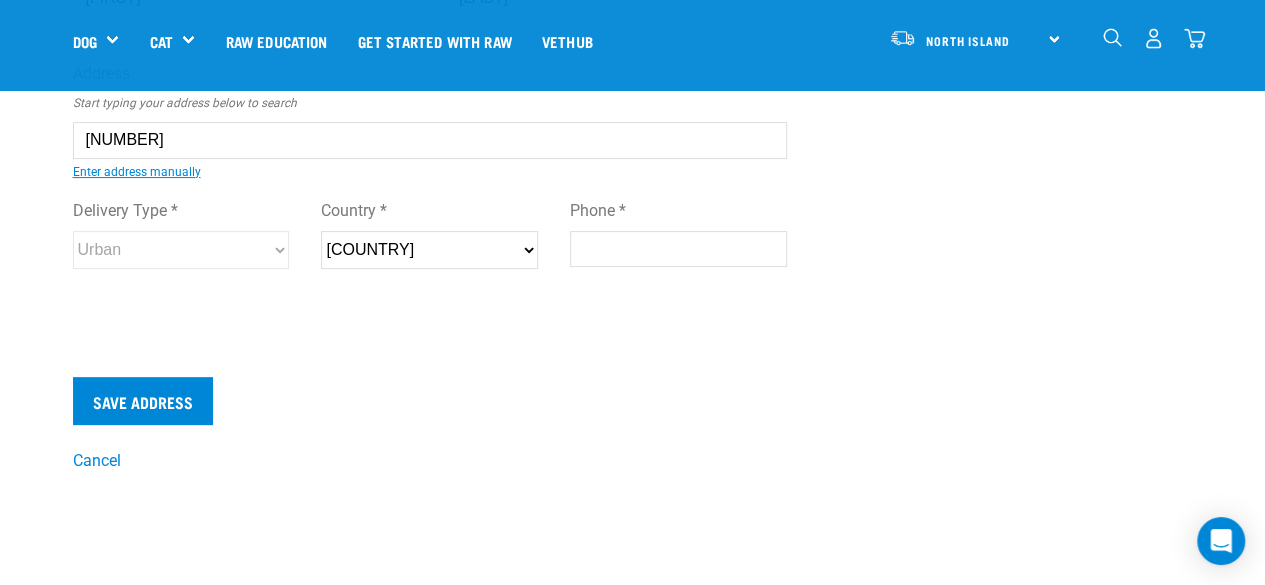 type 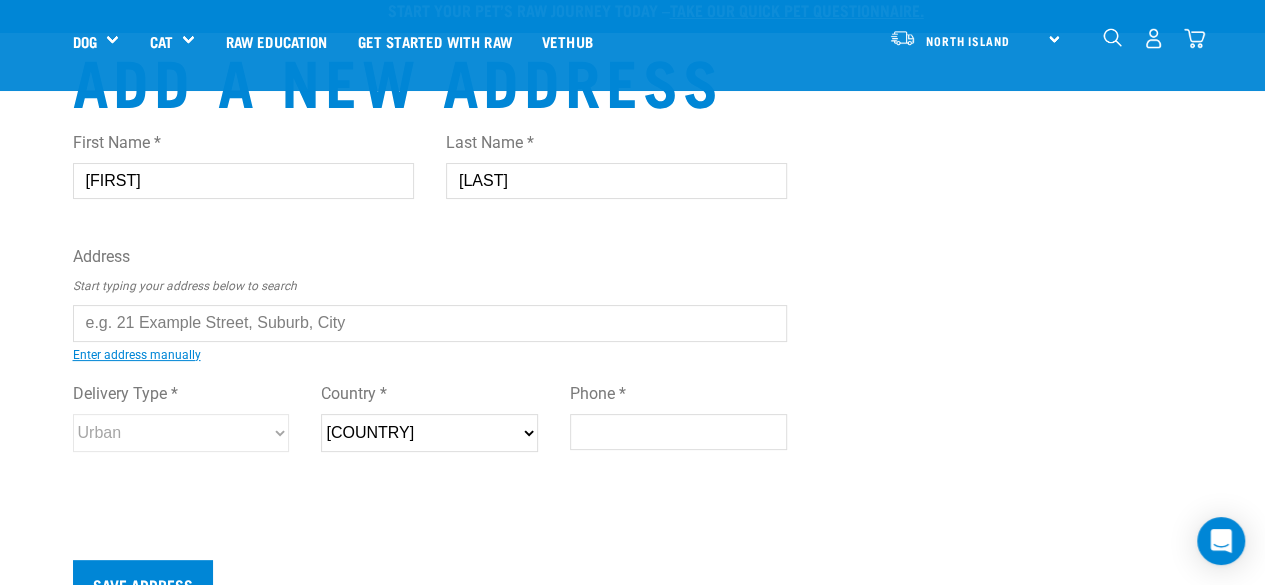 scroll, scrollTop: 0, scrollLeft: 0, axis: both 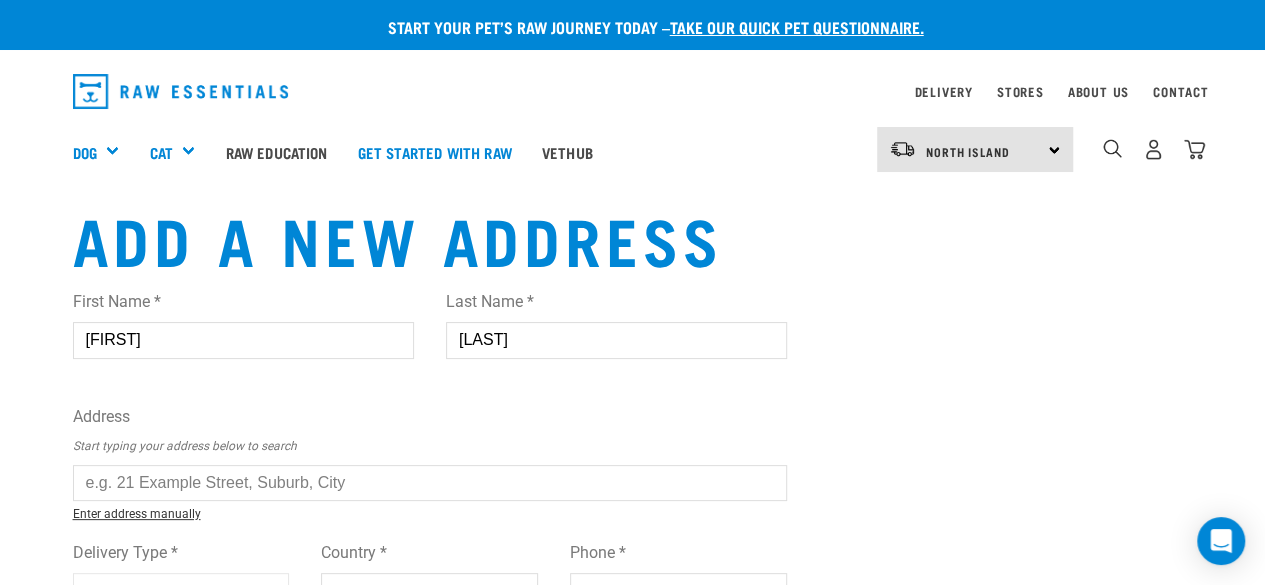 click on "Enter address manually" at bounding box center (137, 514) 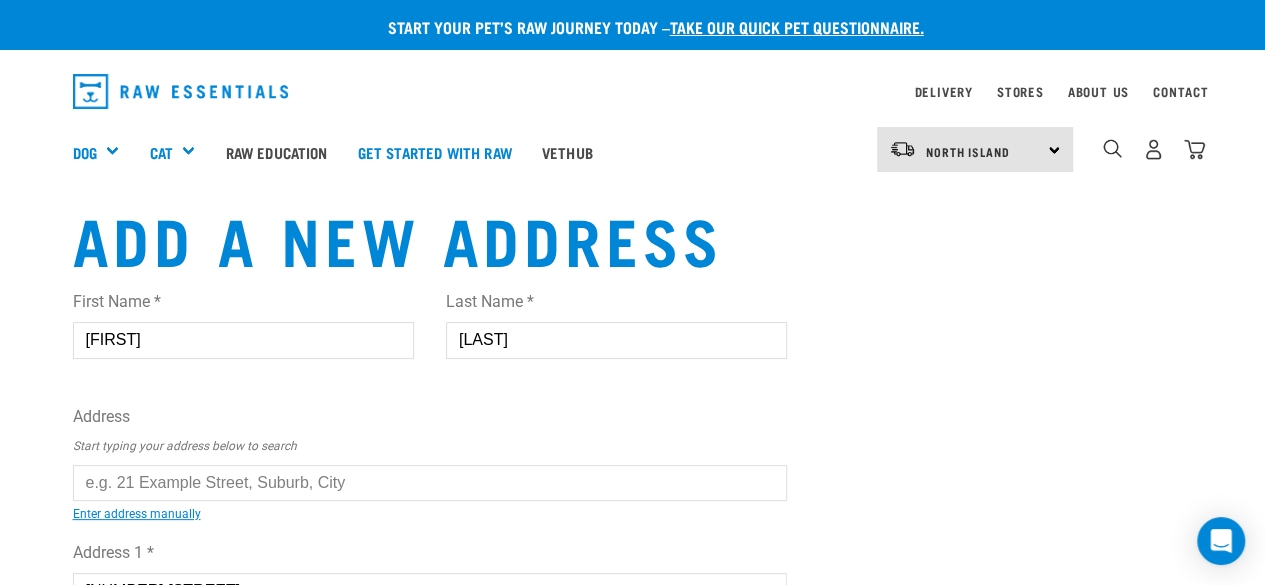 click at bounding box center (430, 483) 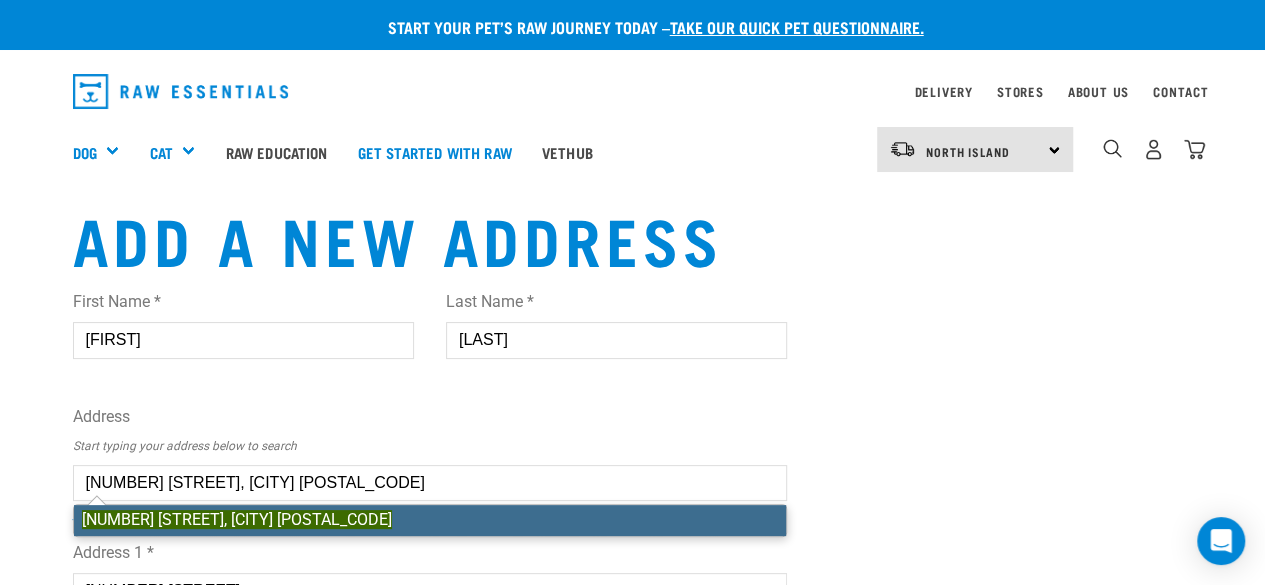 type on "2 Sanderson Place, Havelock North 4130" 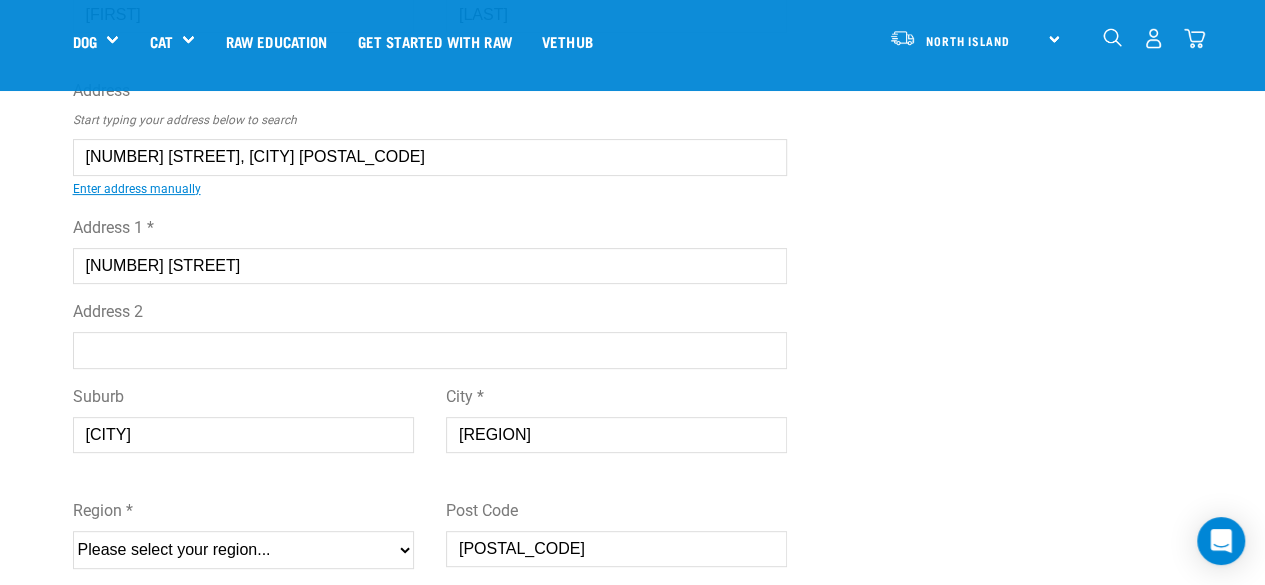 scroll, scrollTop: 200, scrollLeft: 0, axis: vertical 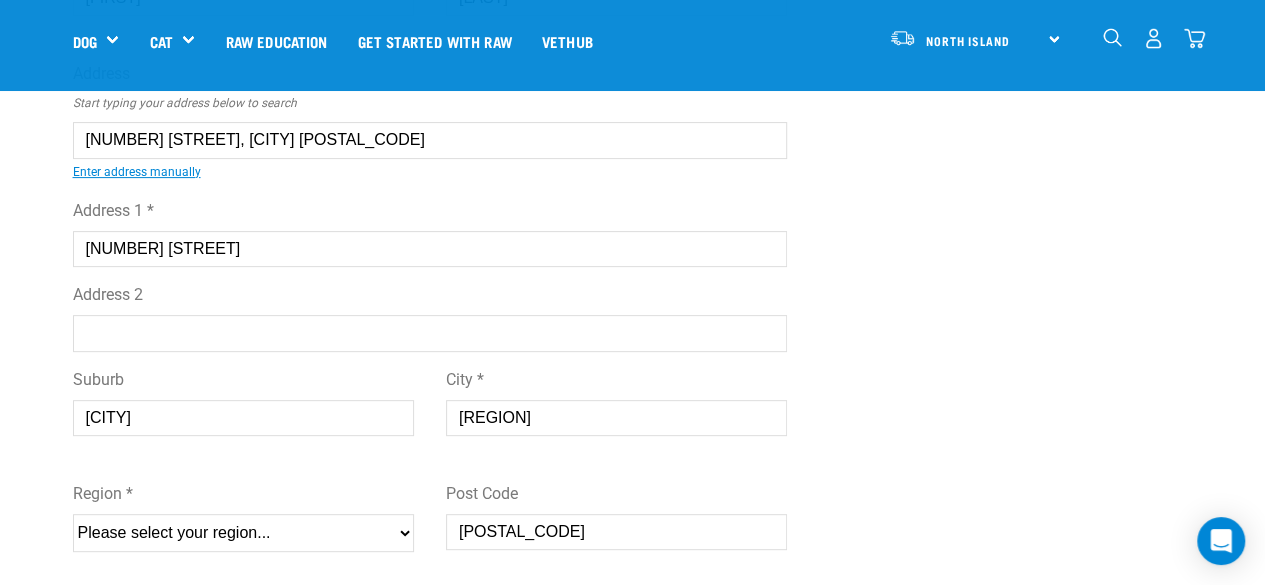 click on "Please select your region...
Auckland
Wellington
Canterbury
Marlborough
Nelson
Otago
Southland
Tasman
Taranaki
Waikato
Bay of Plenty
Gisborne
Hawke’s Bay Manawatu-Whanganui Northland" at bounding box center (243, 533) 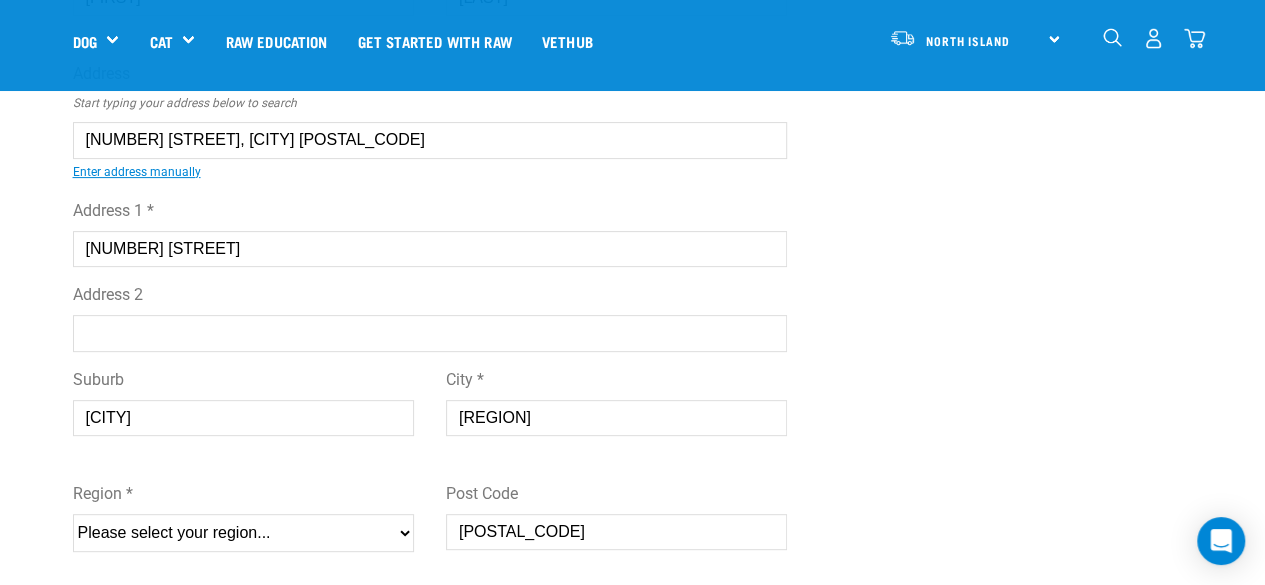 select on "HKB" 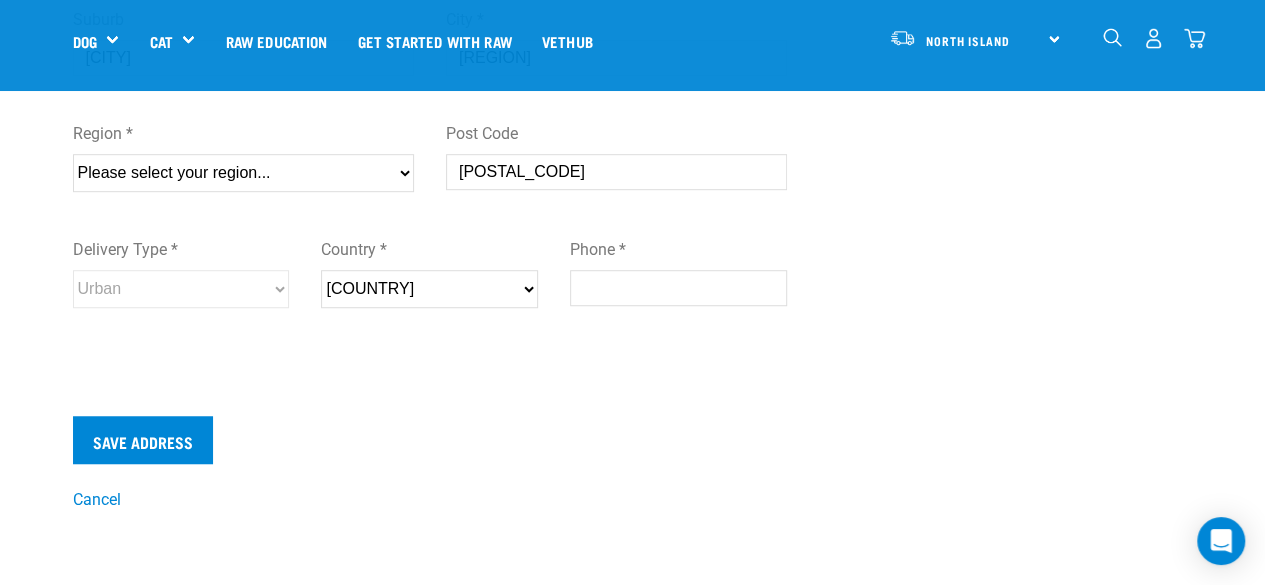 scroll, scrollTop: 600, scrollLeft: 0, axis: vertical 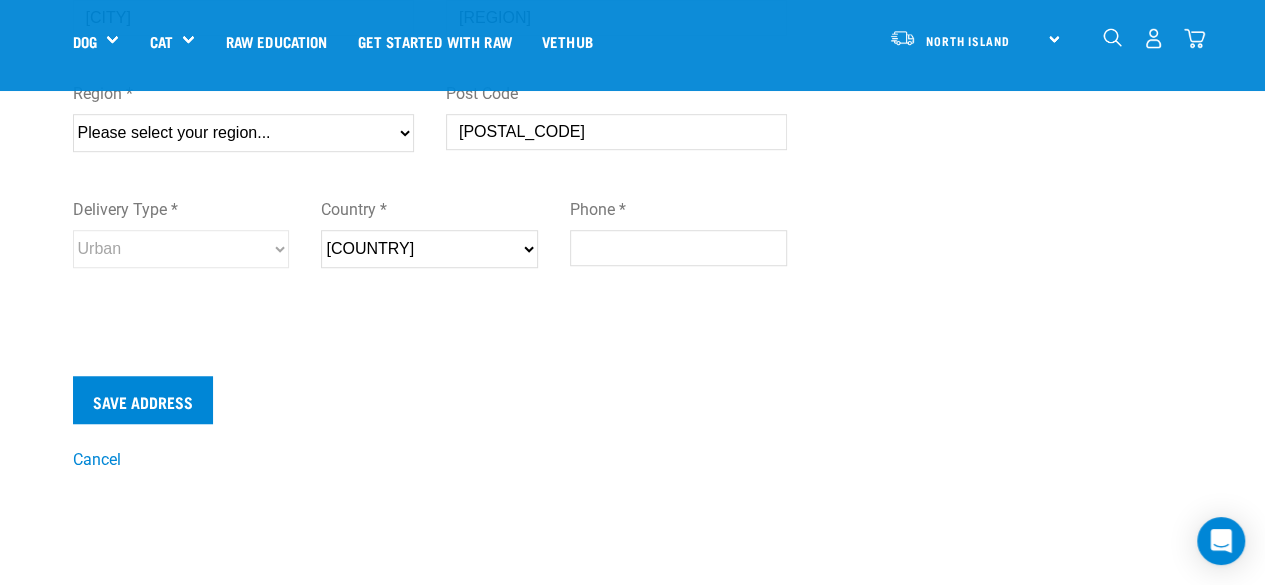 click on "Phone *" at bounding box center [678, 248] 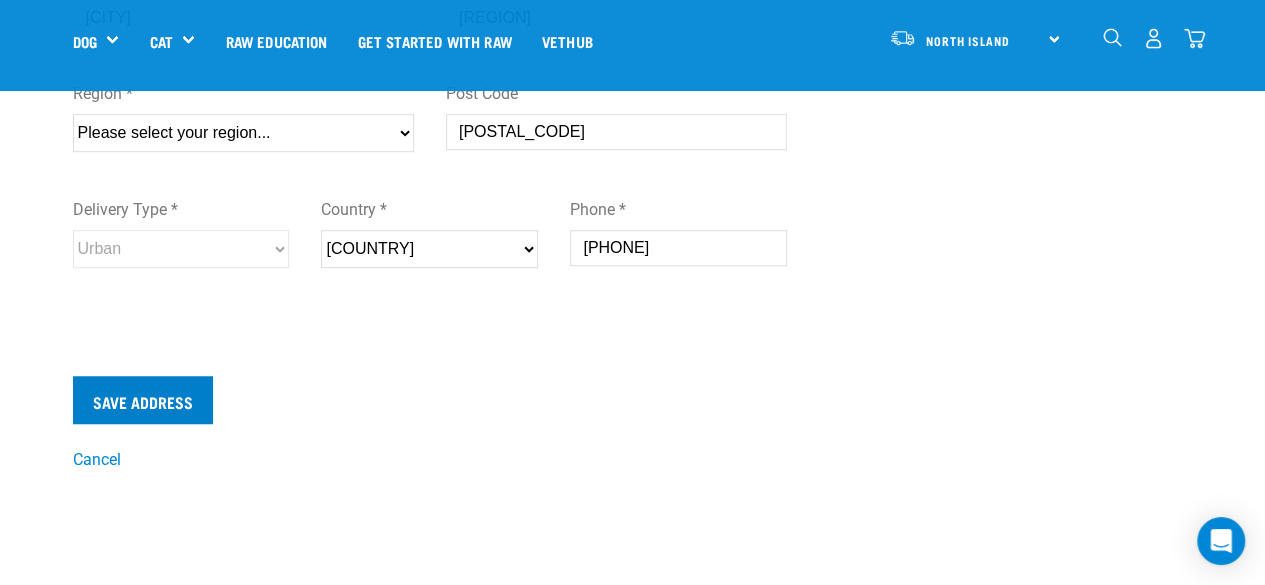 type on "[PHONE]" 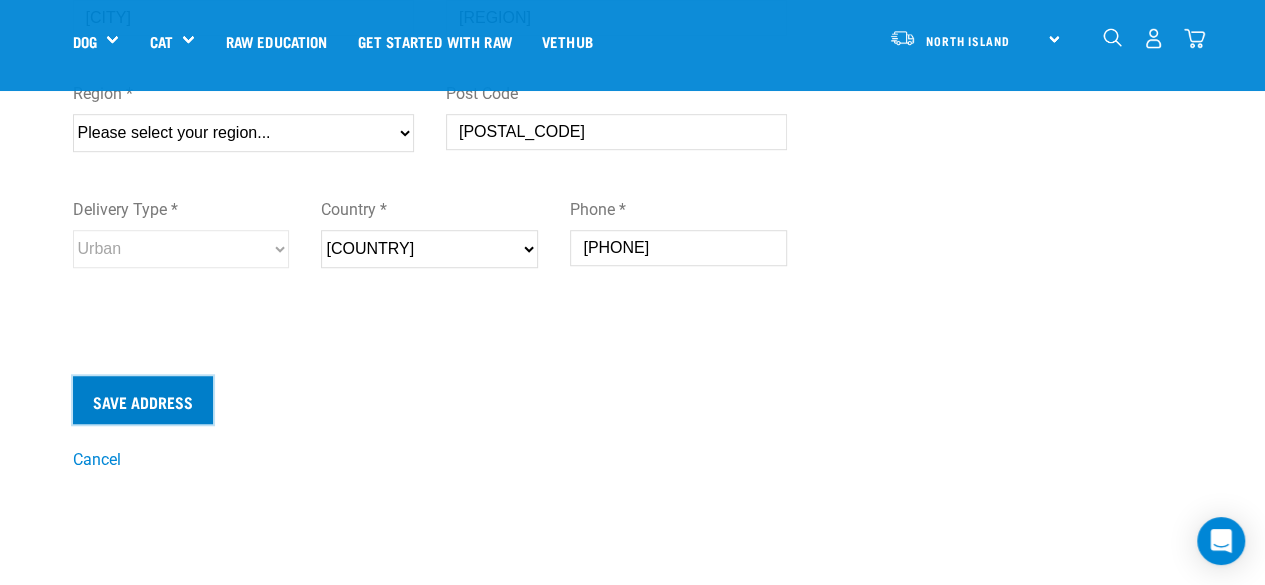 click on "Save Address" at bounding box center (143, 400) 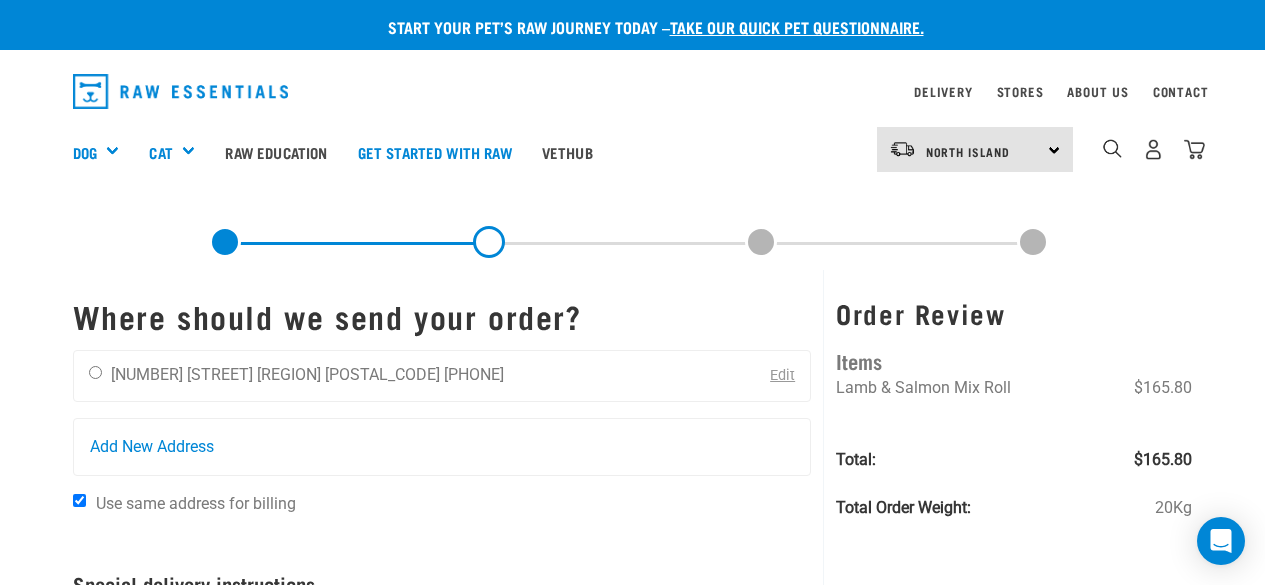scroll, scrollTop: 0, scrollLeft: 0, axis: both 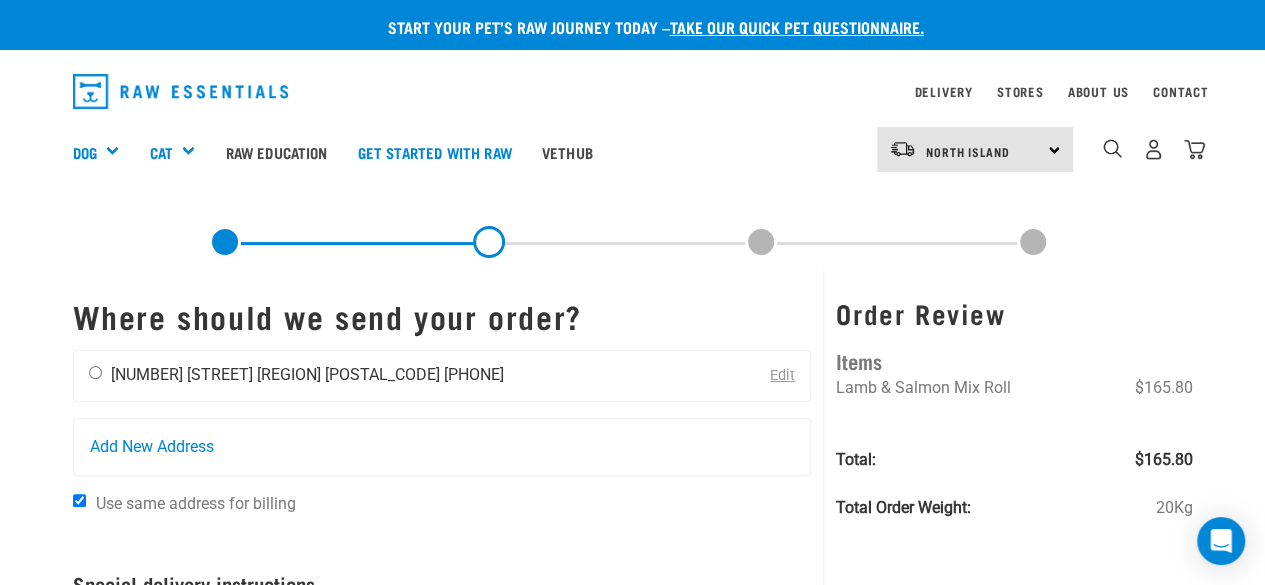 click on "[REGION]
[POSTAL_CODE]" at bounding box center [348, 374] 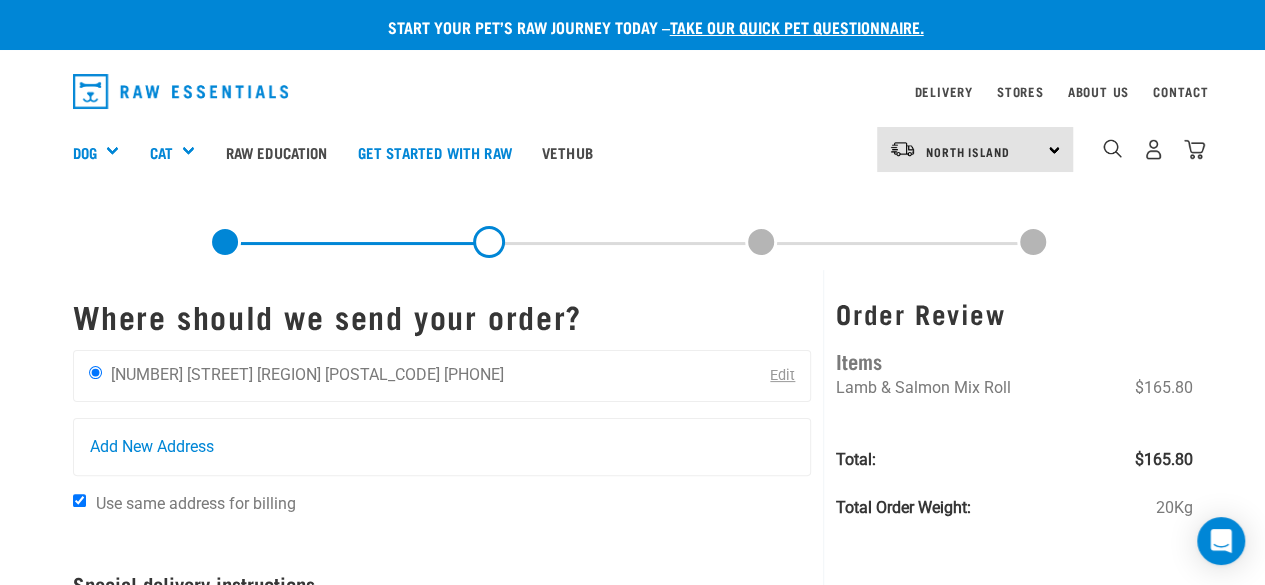 click on "Edit" at bounding box center (782, 375) 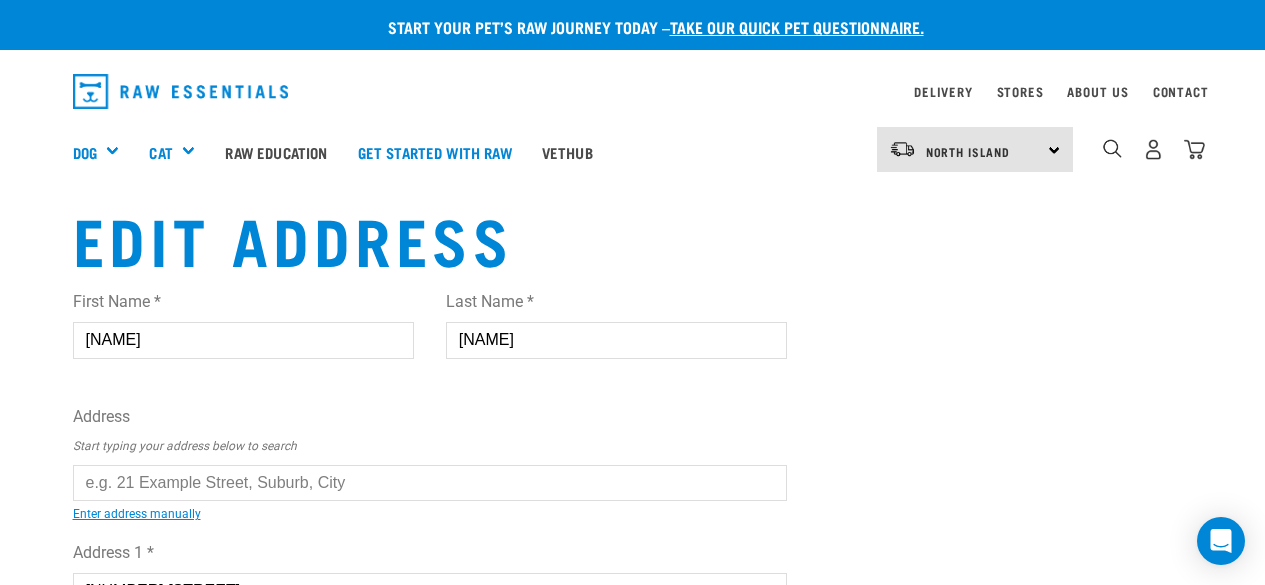 scroll, scrollTop: 0, scrollLeft: 0, axis: both 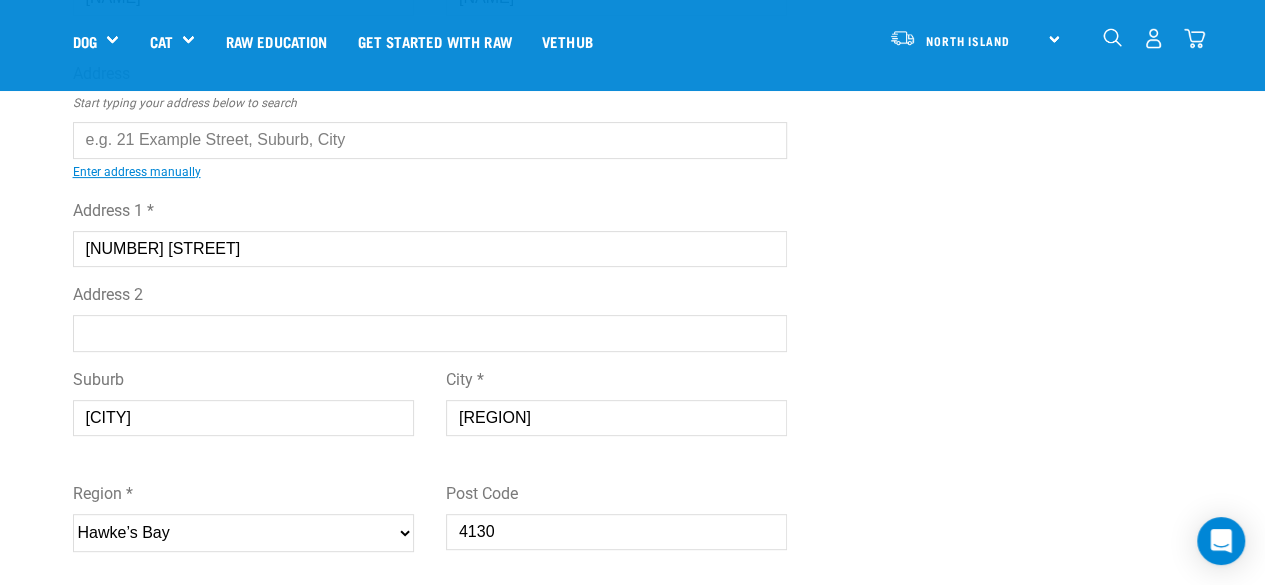 click on "Address 2" at bounding box center (430, 333) 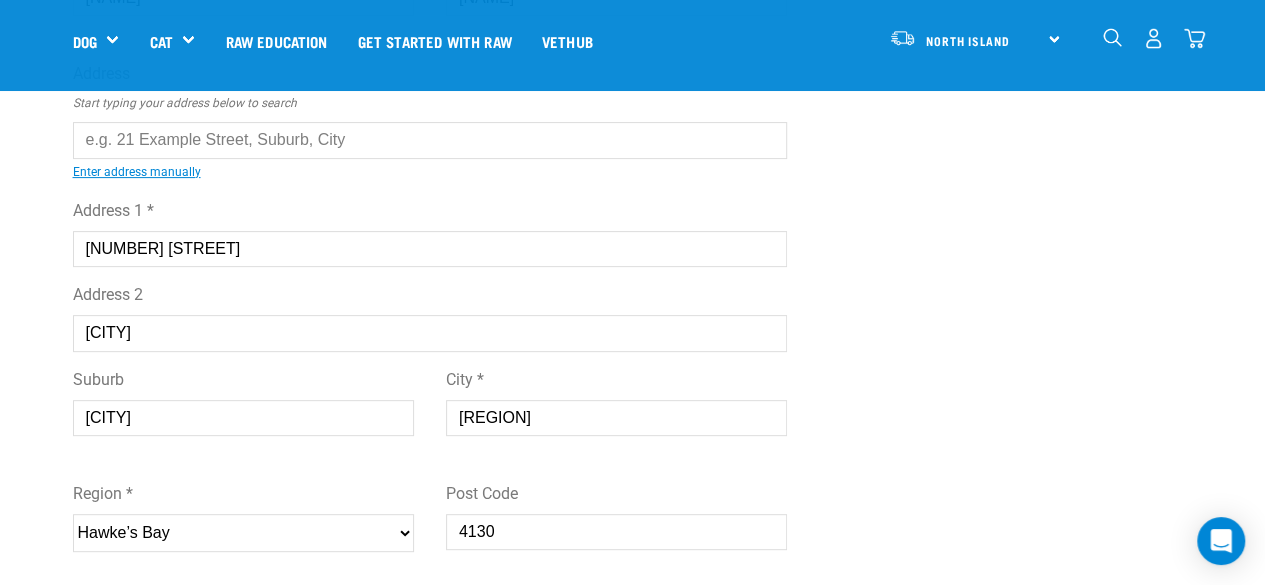 type on "[CITY]" 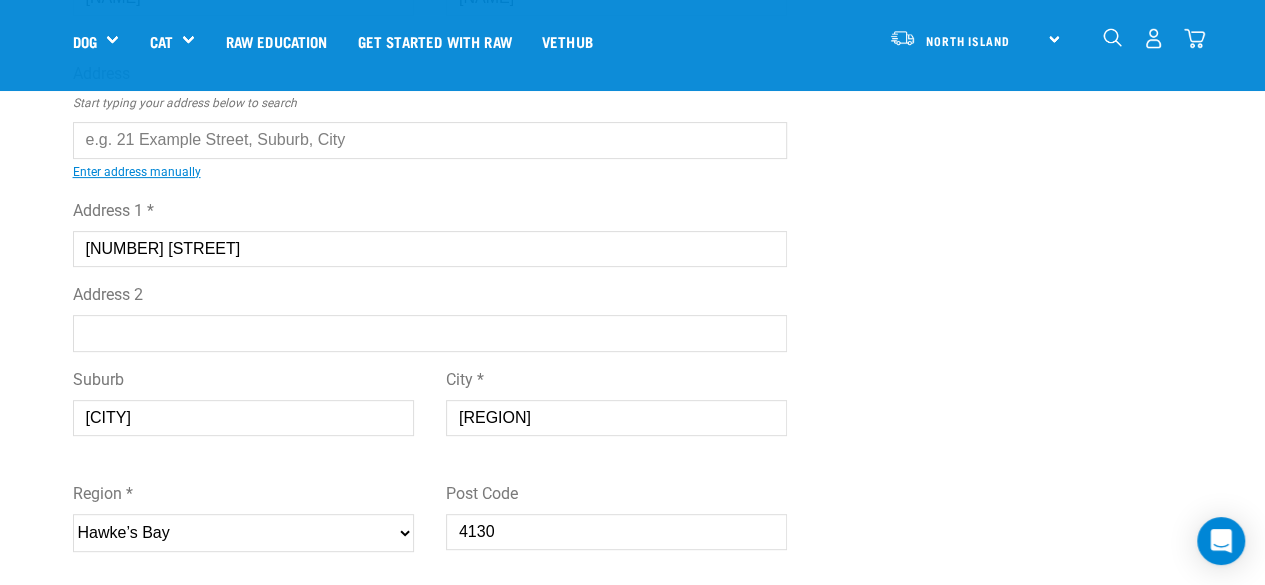 type 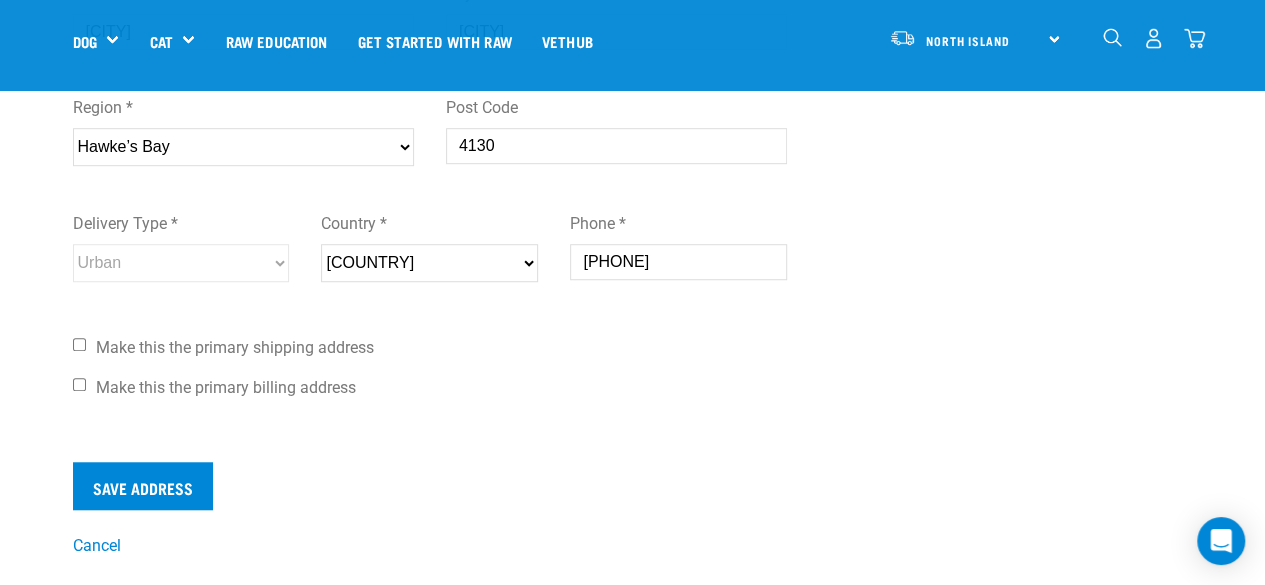 scroll, scrollTop: 600, scrollLeft: 0, axis: vertical 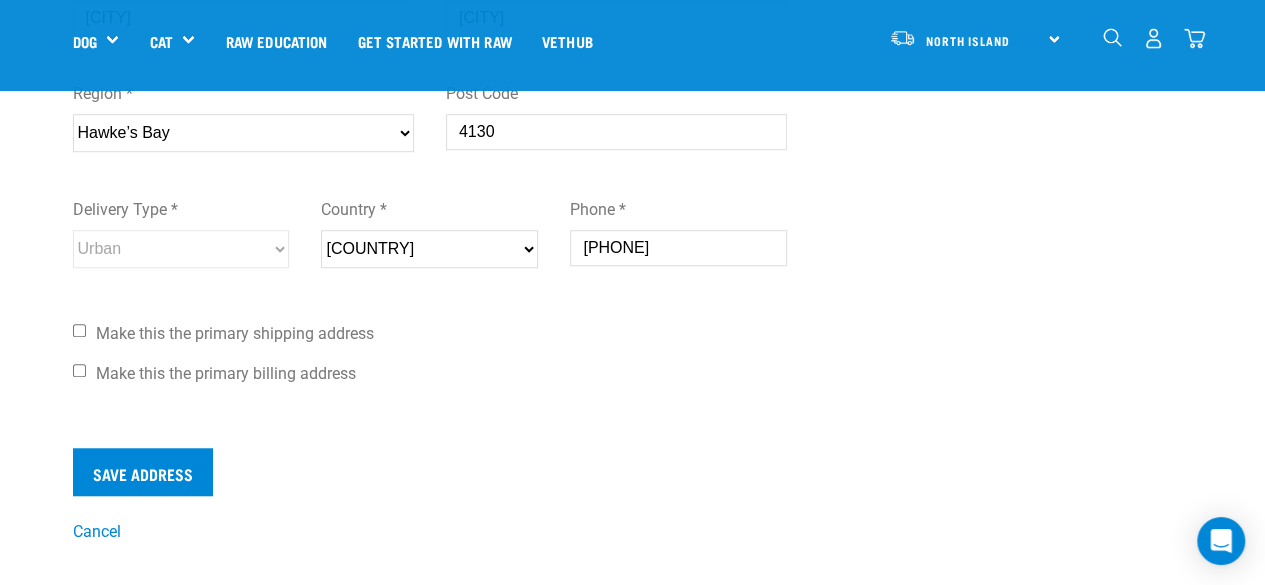 type on "Hastings" 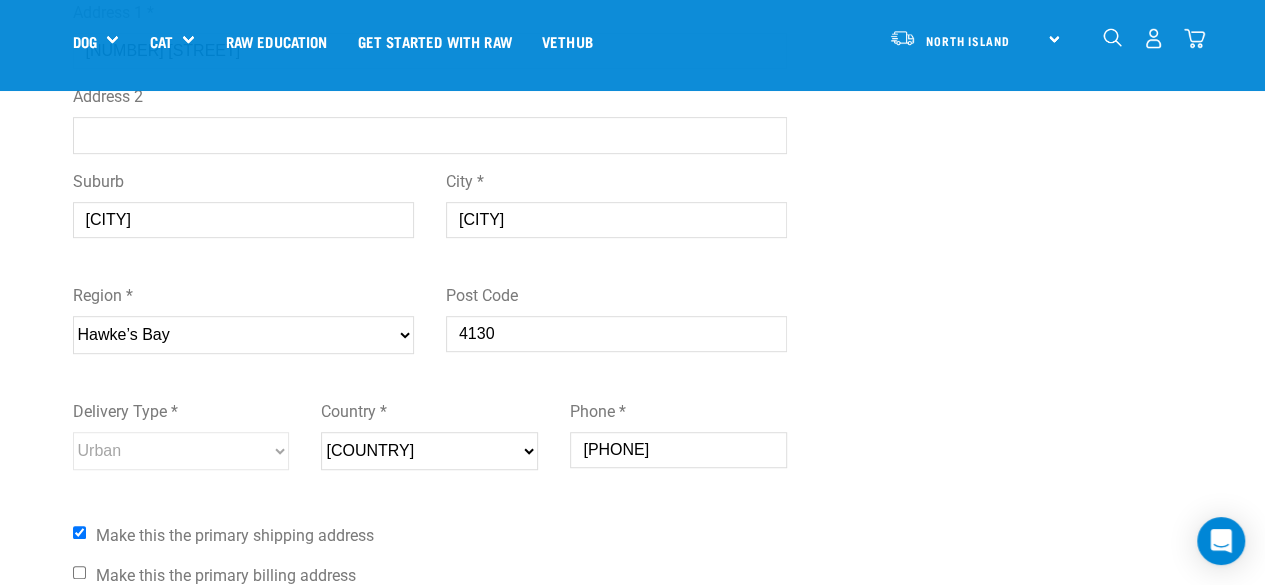 scroll, scrollTop: 400, scrollLeft: 0, axis: vertical 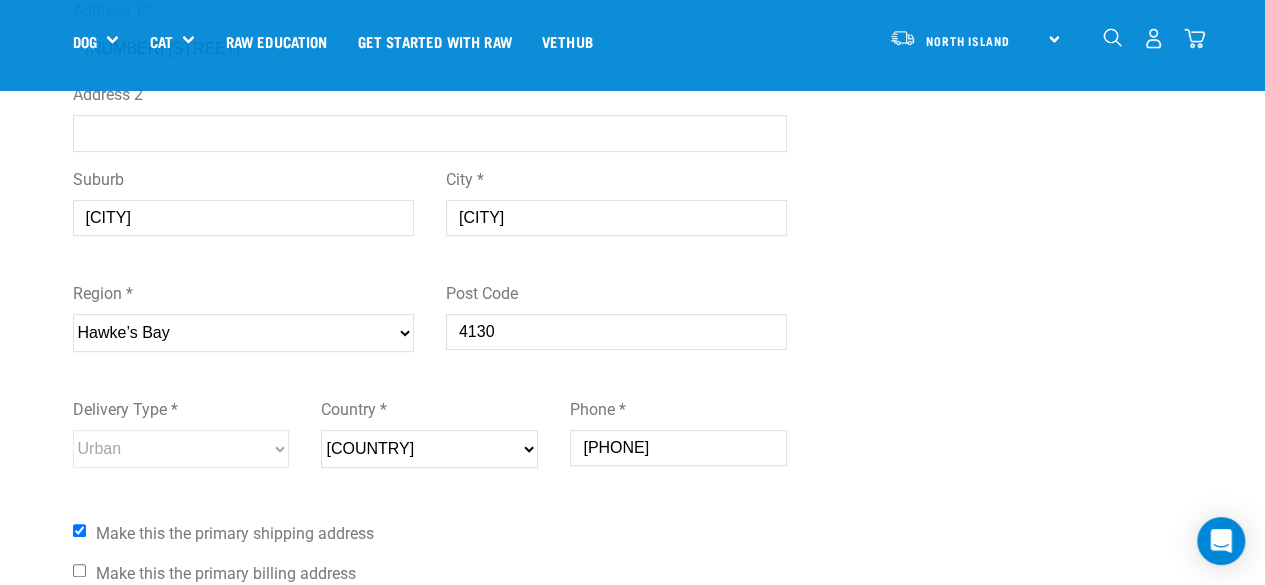 click on "Make this the primary shipping address" at bounding box center (79, 530) 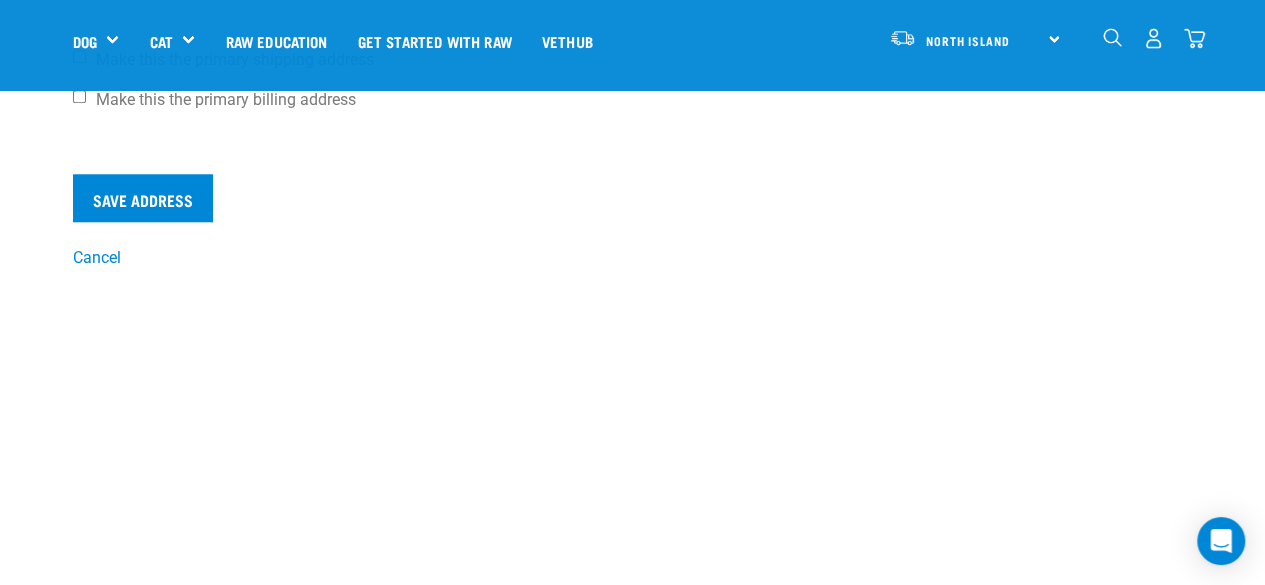 scroll, scrollTop: 900, scrollLeft: 0, axis: vertical 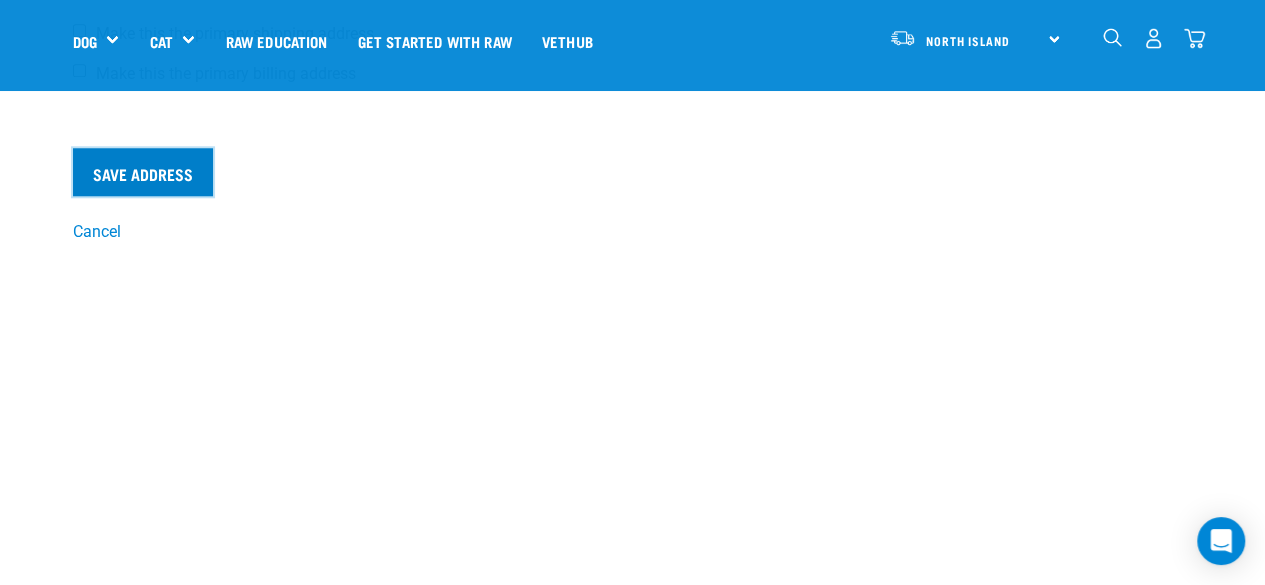 click on "Save Address" at bounding box center (143, 172) 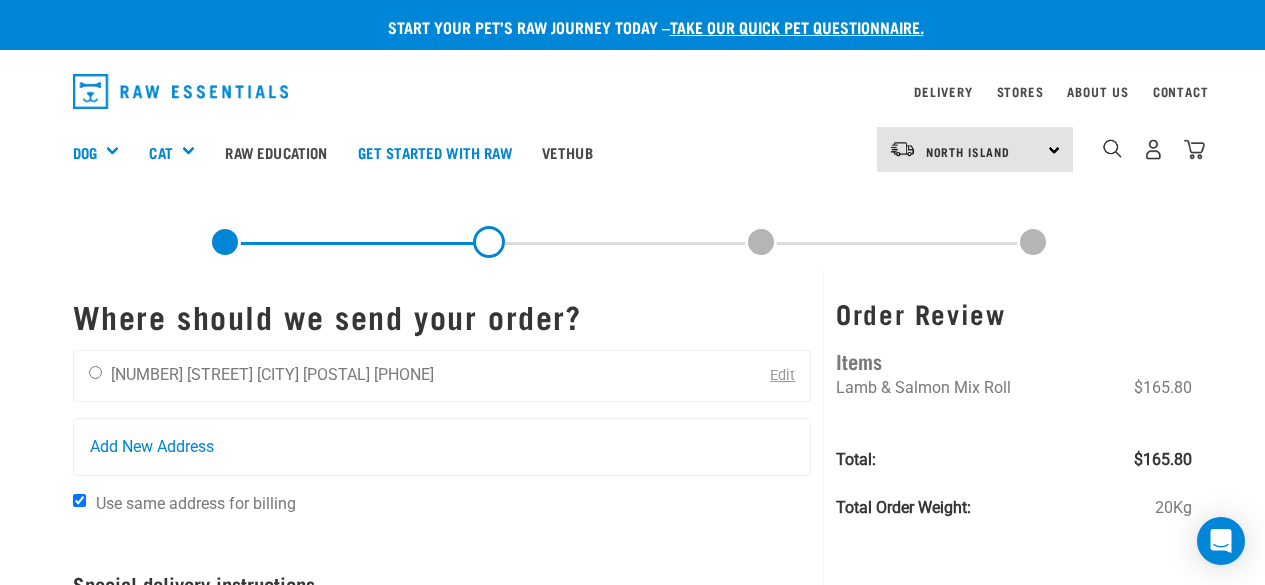 scroll, scrollTop: 0, scrollLeft: 0, axis: both 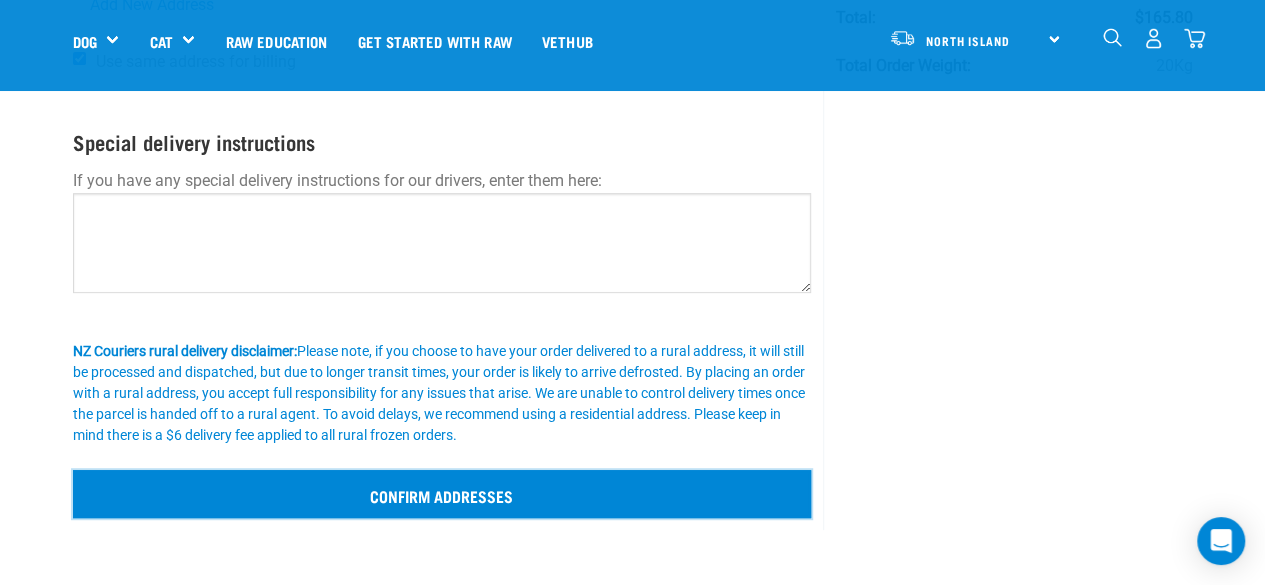 click on "Confirm addresses" at bounding box center [442, 494] 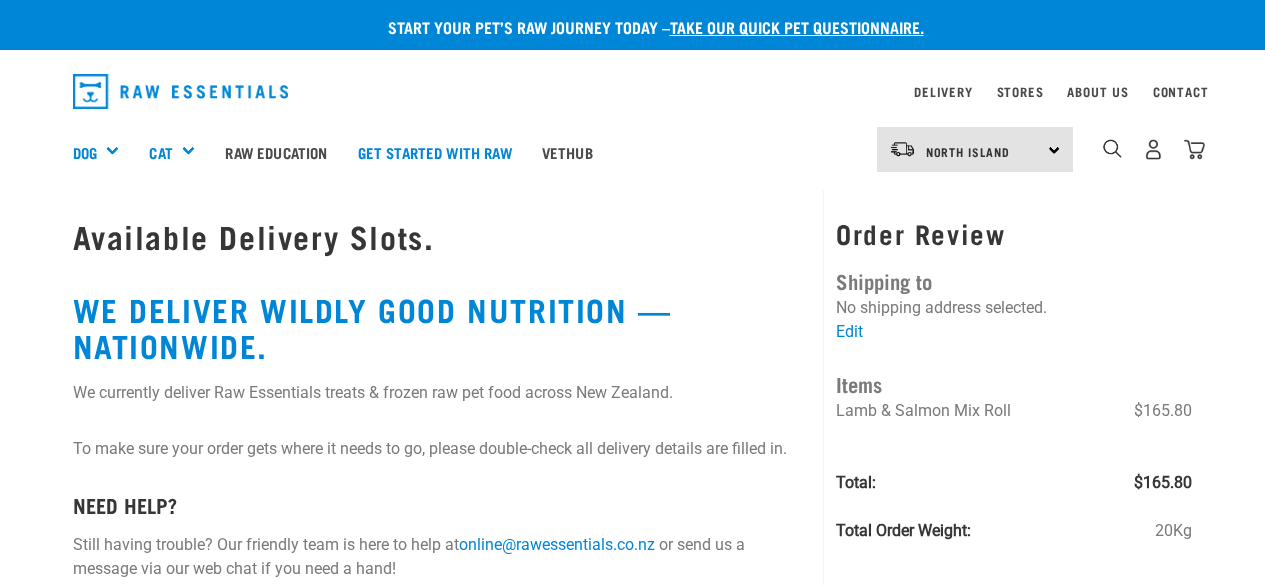 scroll, scrollTop: 0, scrollLeft: 0, axis: both 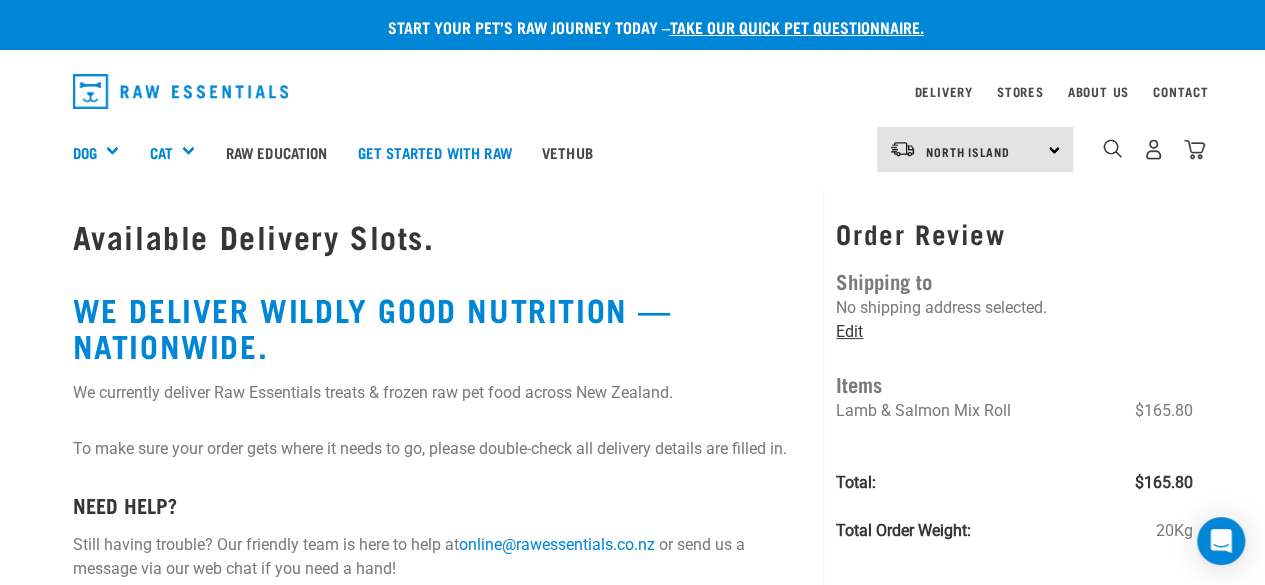 click on "Edit" at bounding box center [849, 331] 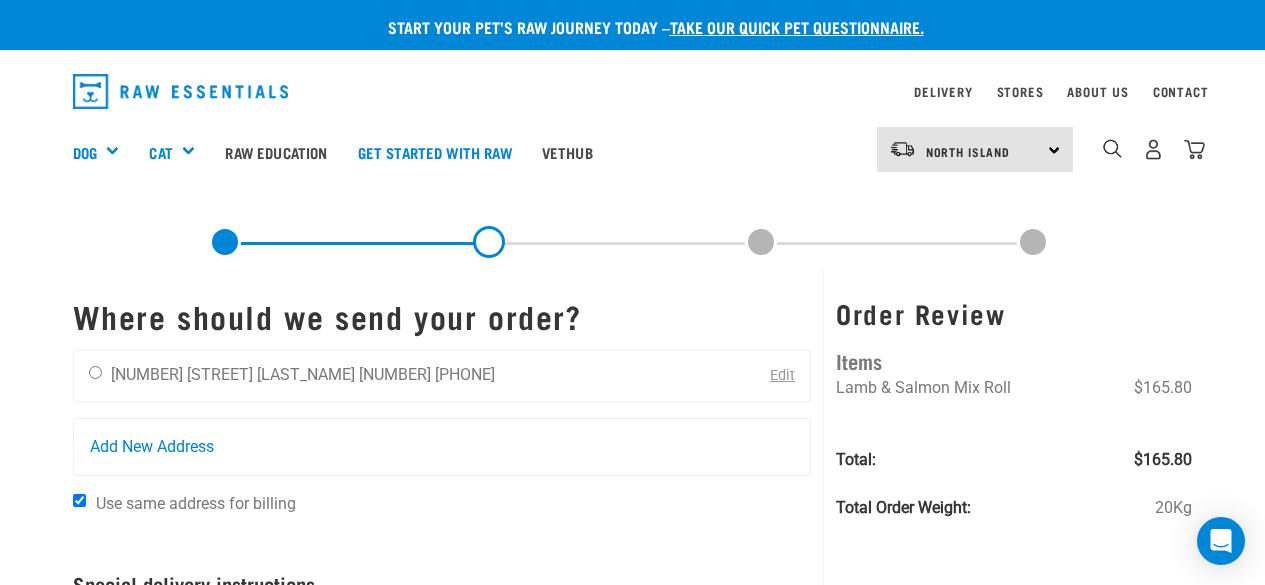 scroll, scrollTop: 0, scrollLeft: 0, axis: both 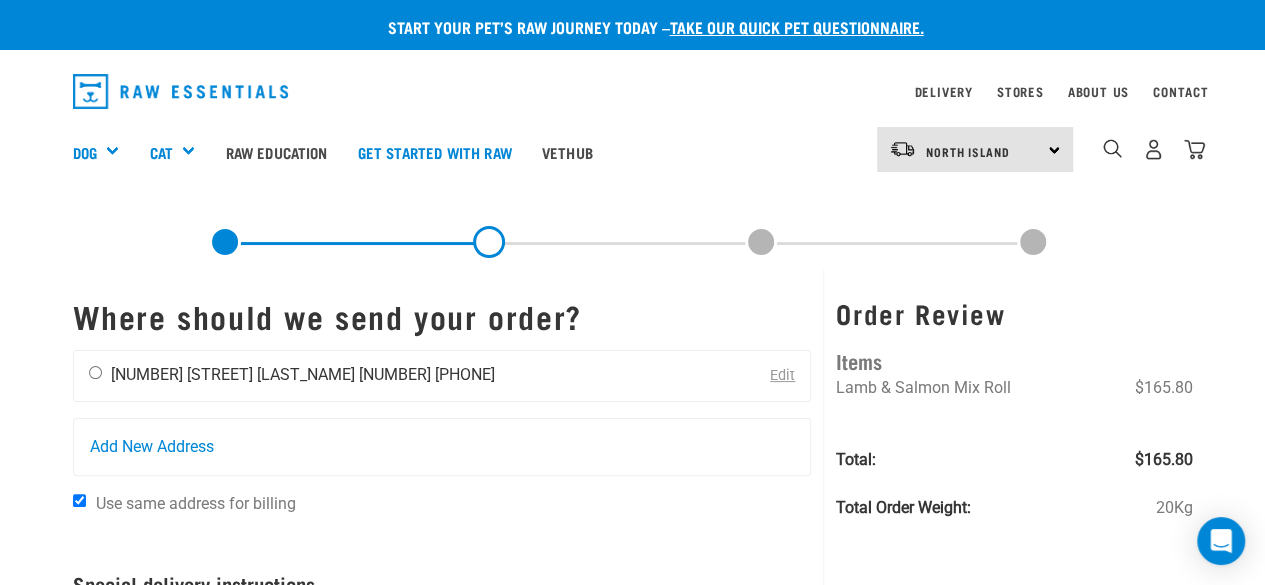click at bounding box center (95, 372) 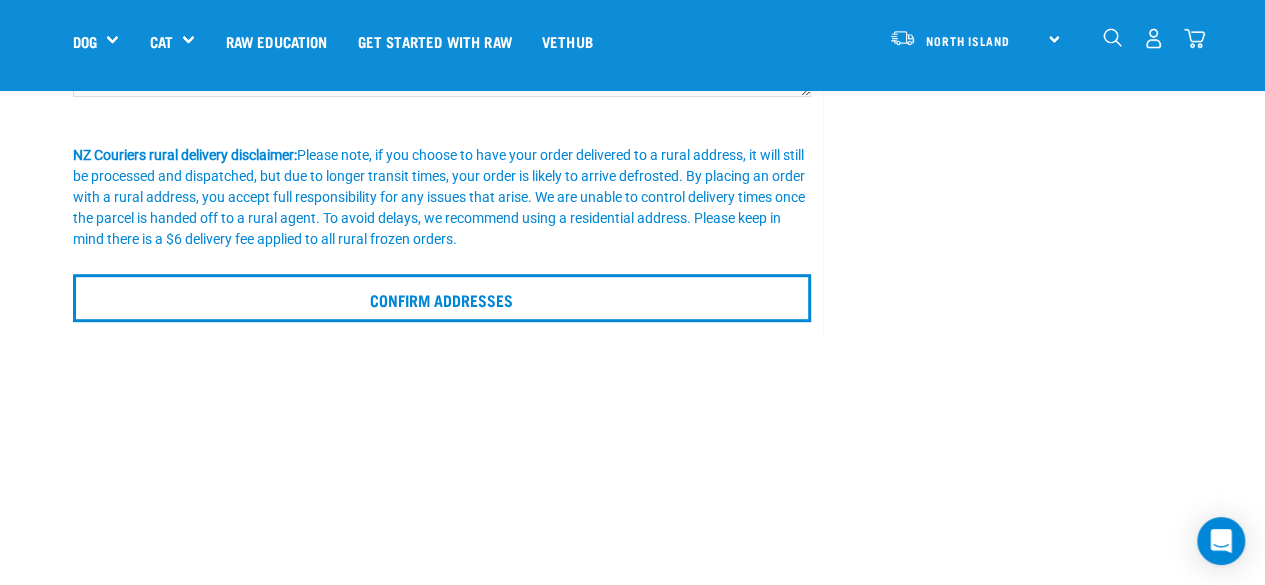 scroll, scrollTop: 500, scrollLeft: 0, axis: vertical 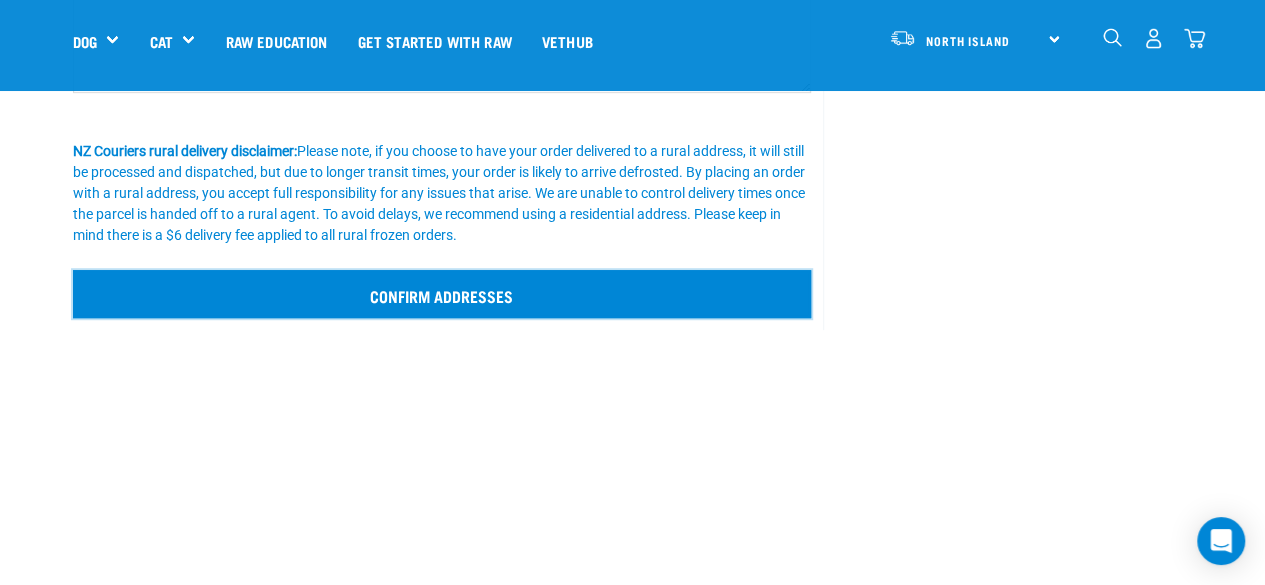 click on "Confirm addresses" at bounding box center [442, 294] 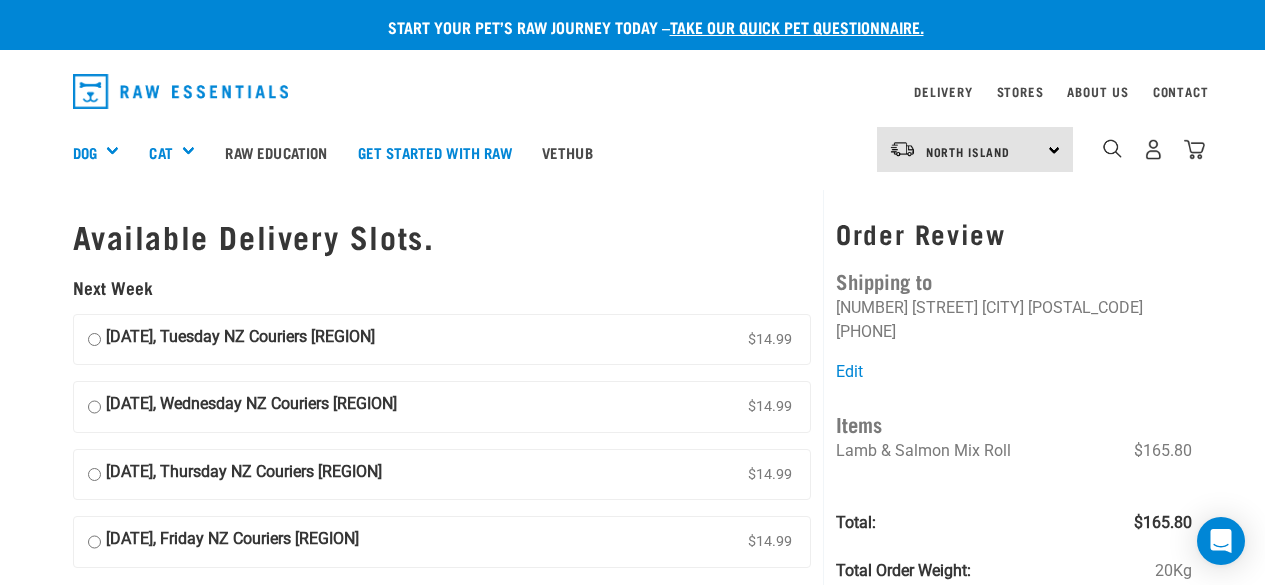 scroll, scrollTop: 0, scrollLeft: 0, axis: both 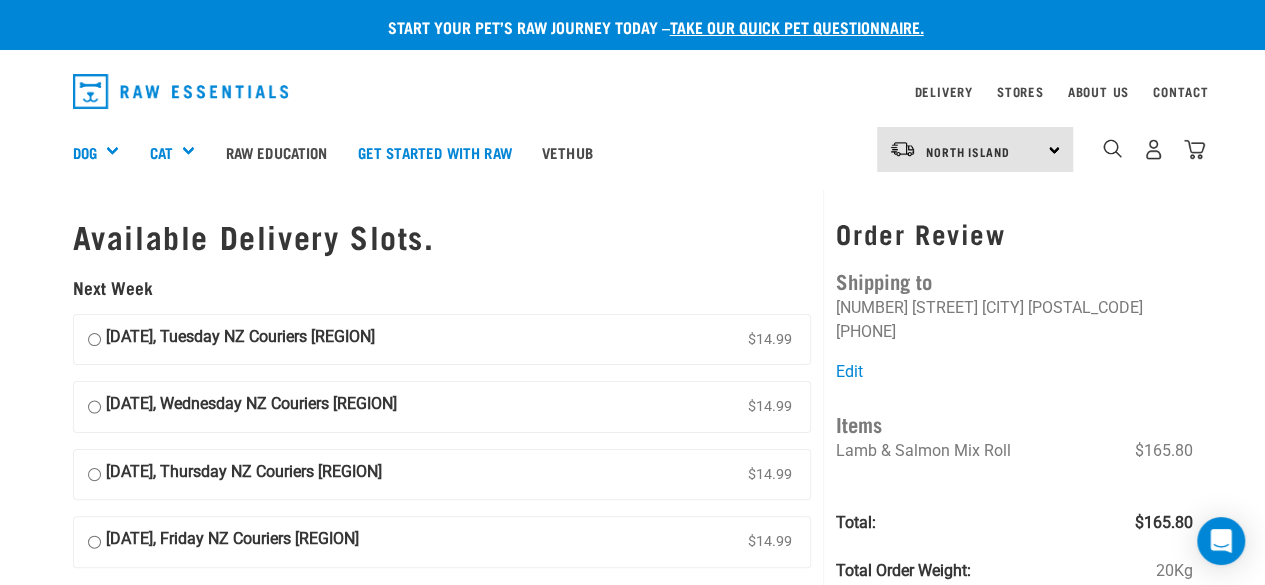 click on "[DATE], Tuesday NZ Couriers [REGION]
$14.99" at bounding box center (94, 340) 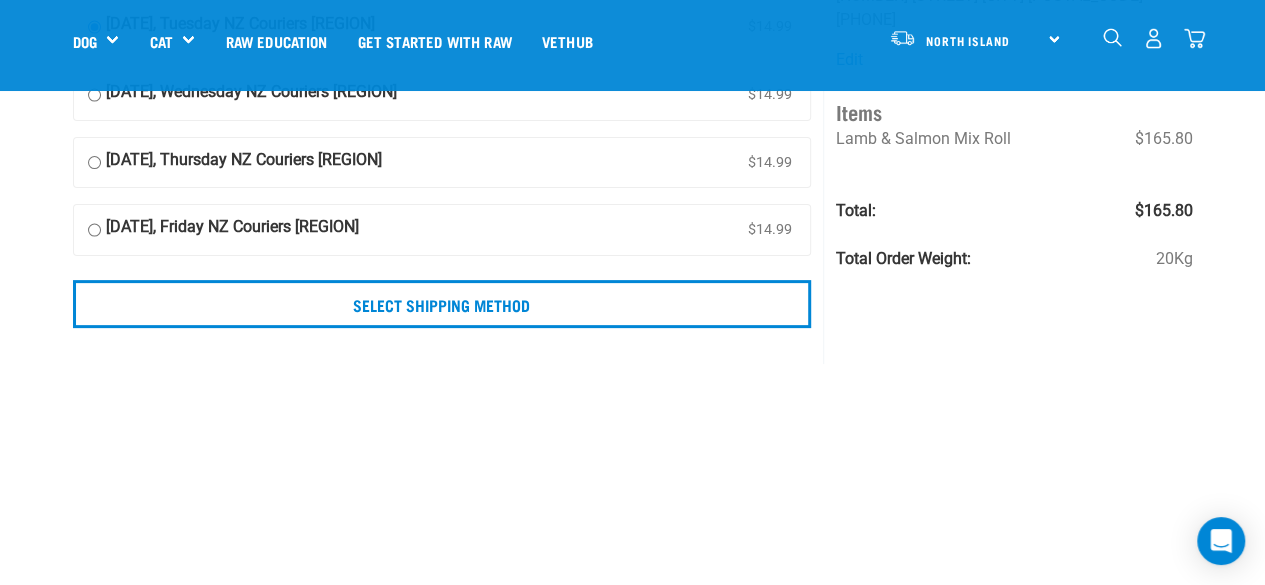 scroll, scrollTop: 200, scrollLeft: 0, axis: vertical 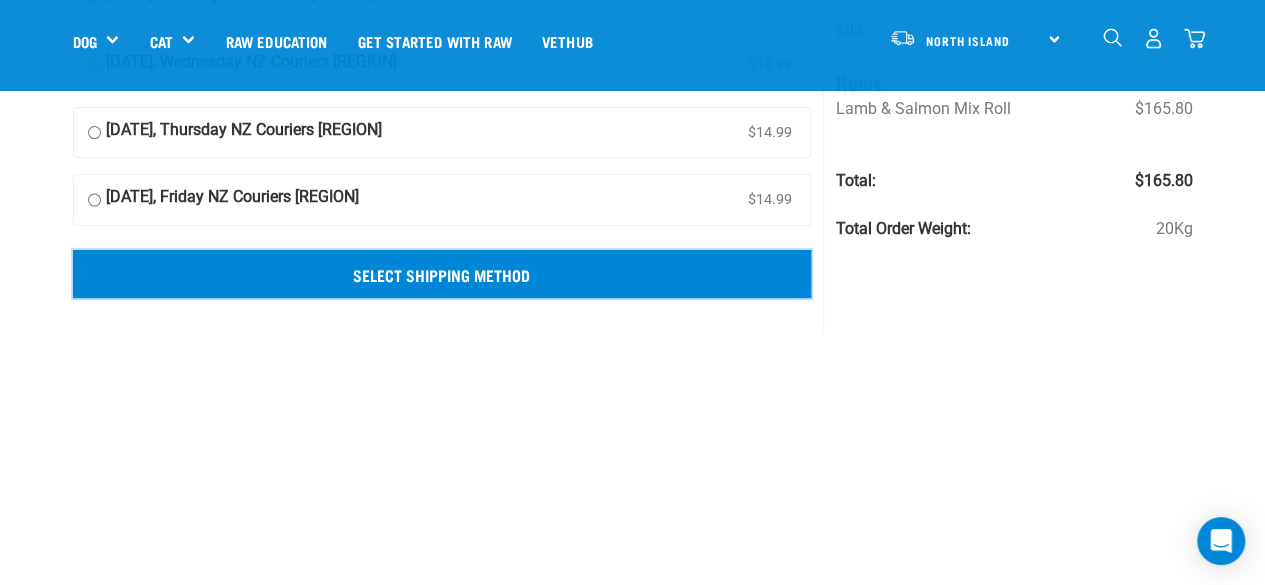 click on "Select Shipping Method" at bounding box center (442, 274) 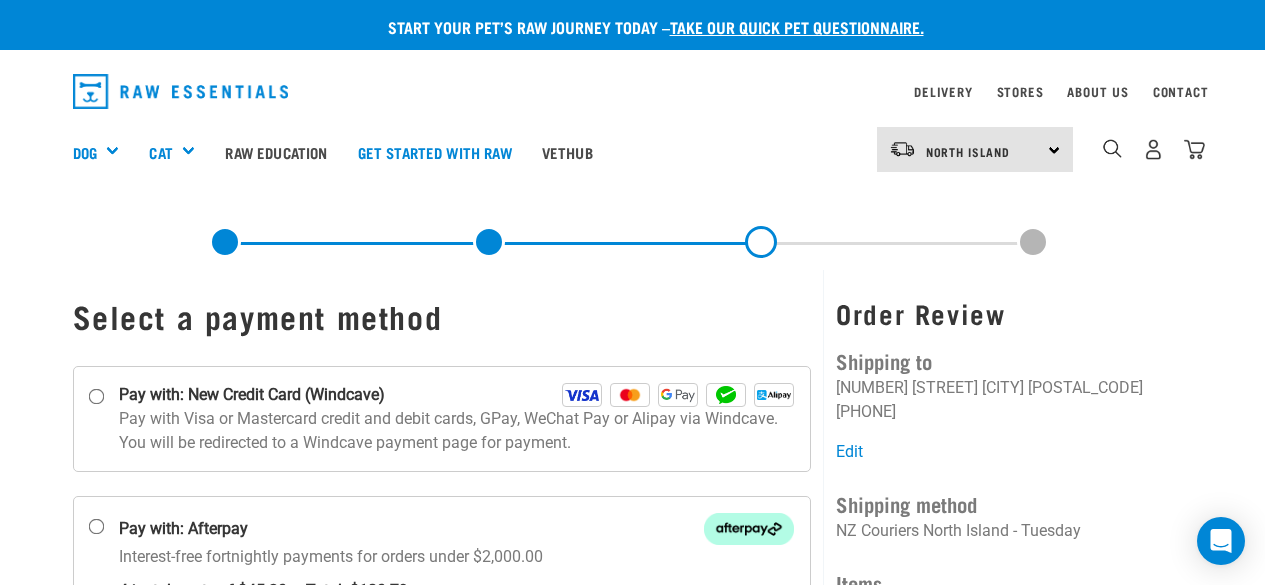 scroll, scrollTop: 0, scrollLeft: 0, axis: both 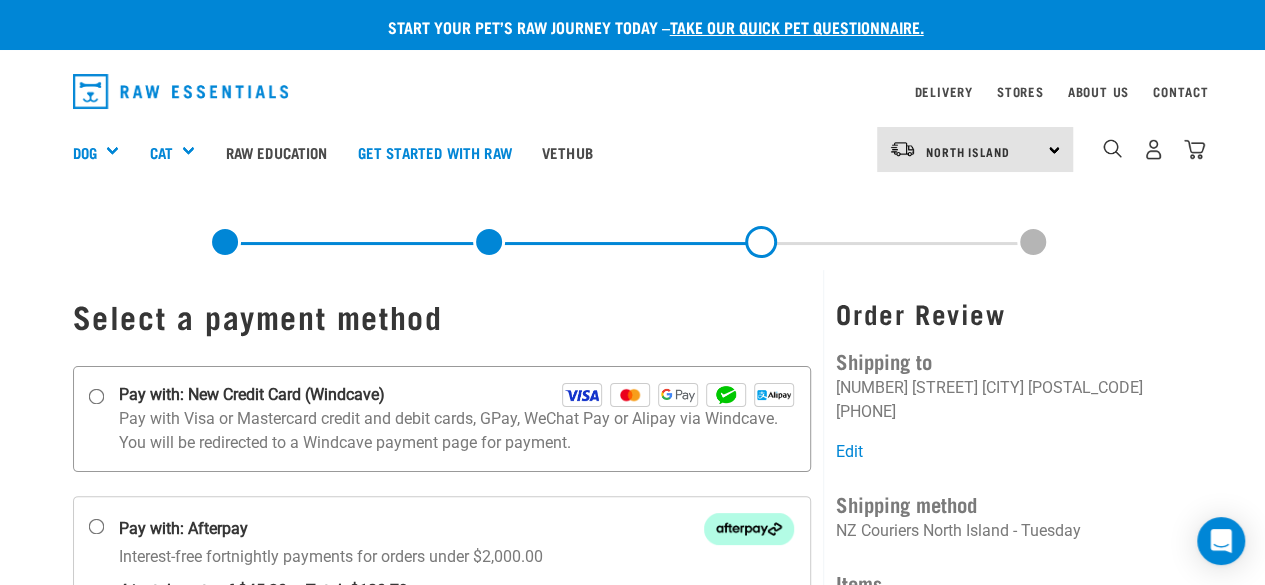 click on "Pay with: New Credit Card (Windcave)" at bounding box center [96, 396] 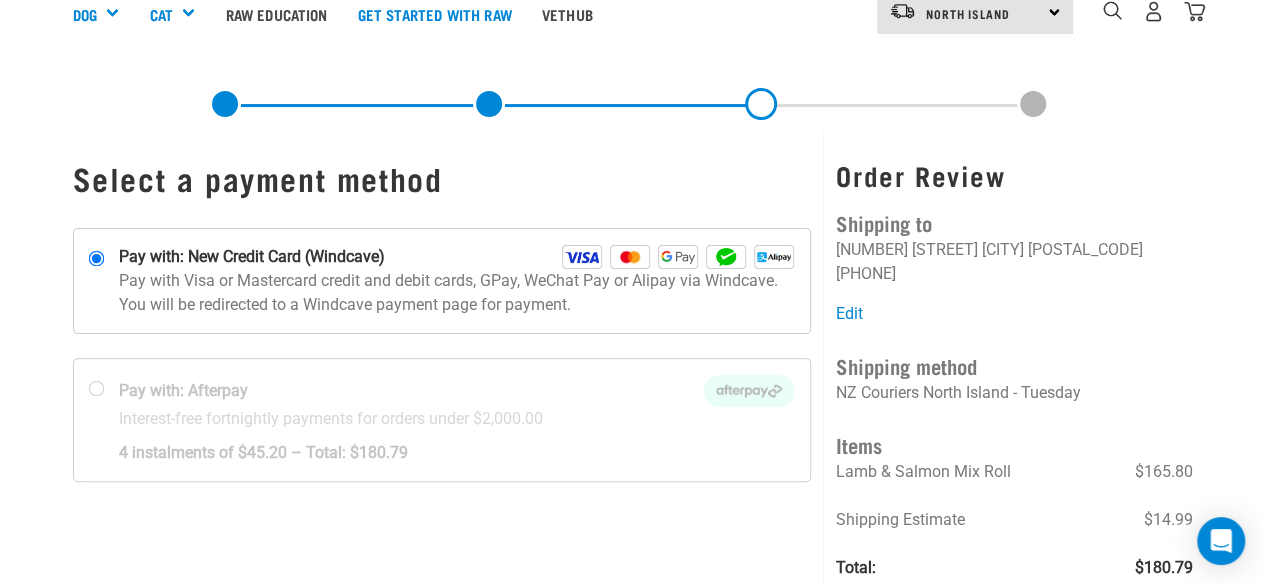 scroll, scrollTop: 0, scrollLeft: 0, axis: both 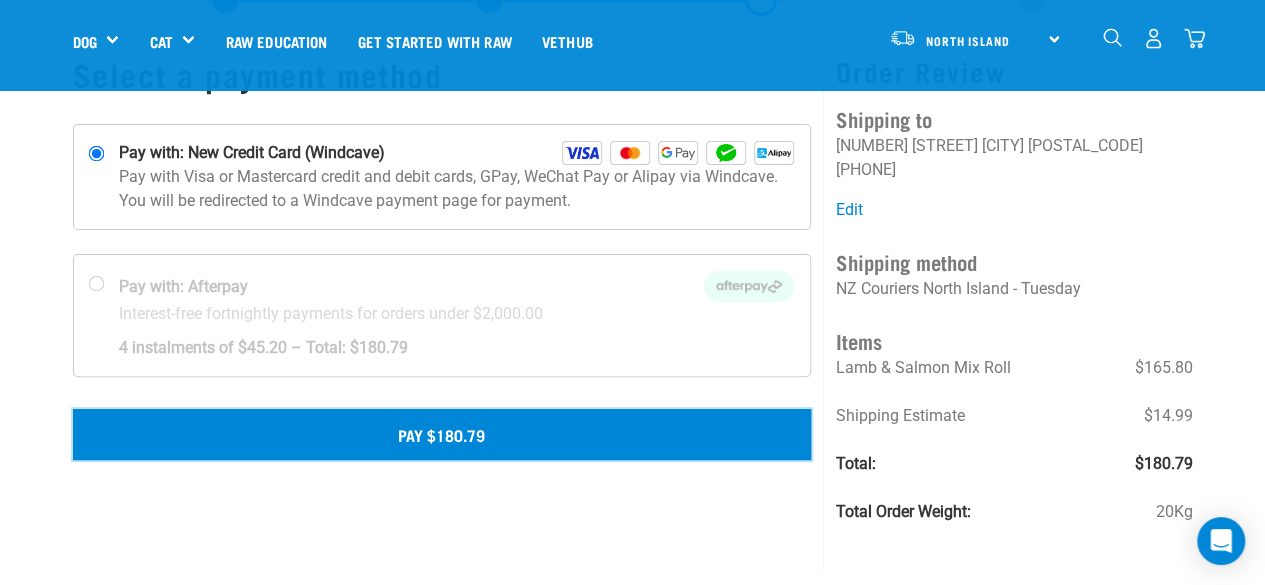 click on "Pay $180.79" at bounding box center [442, 434] 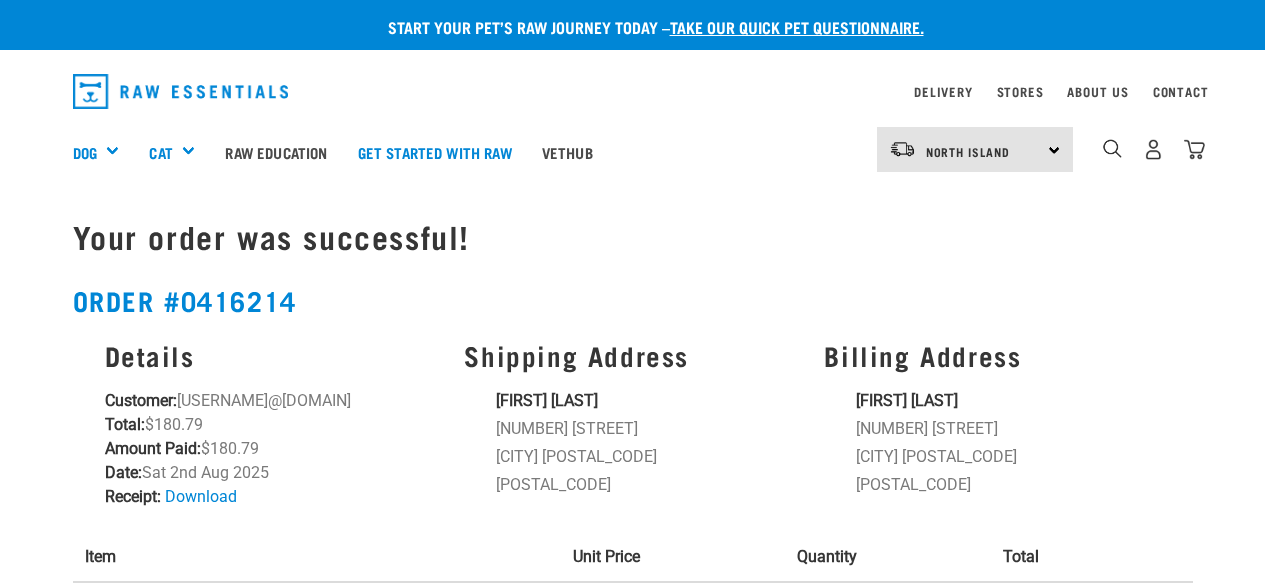 scroll, scrollTop: 0, scrollLeft: 0, axis: both 